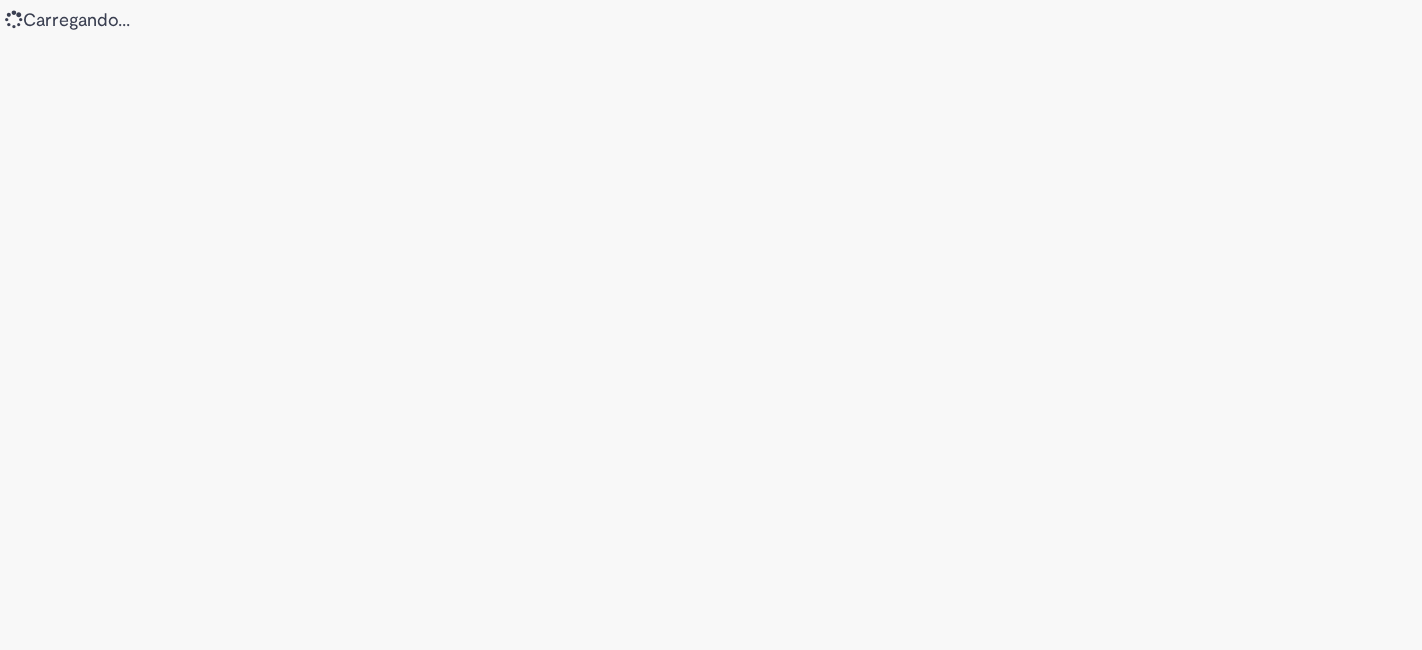 scroll, scrollTop: 0, scrollLeft: 0, axis: both 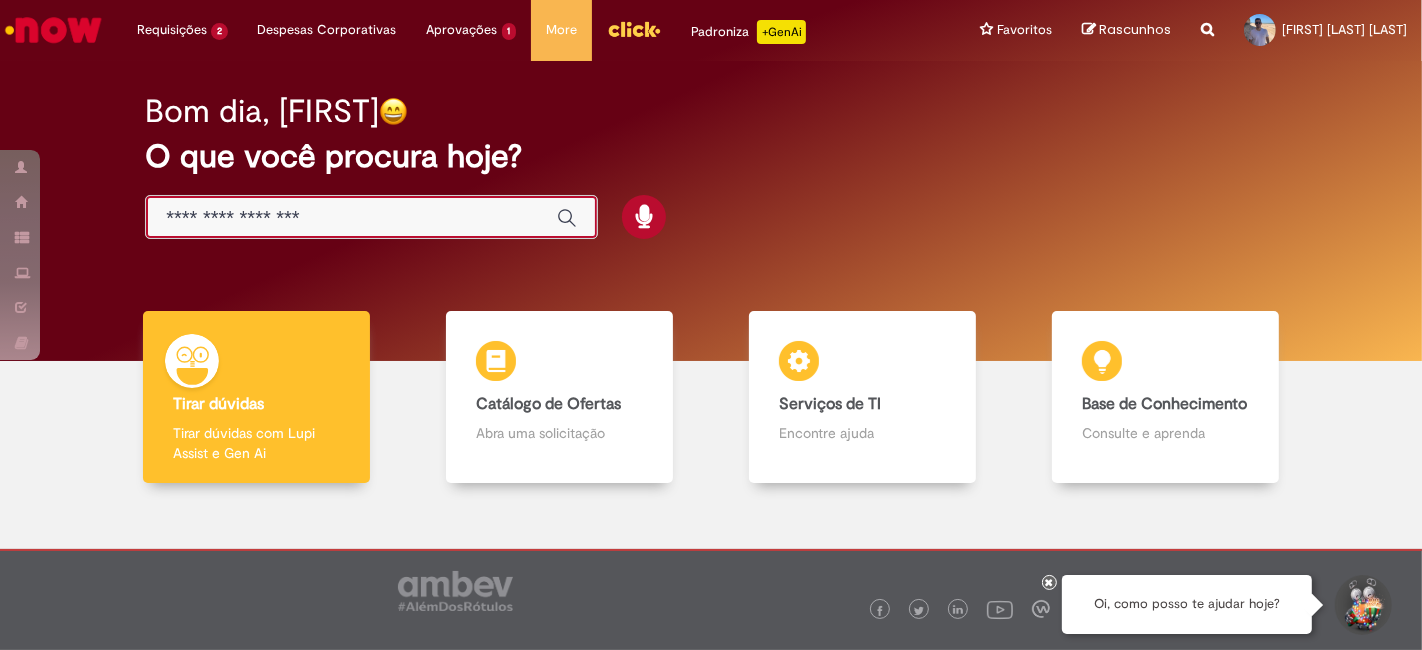 click at bounding box center (351, 218) 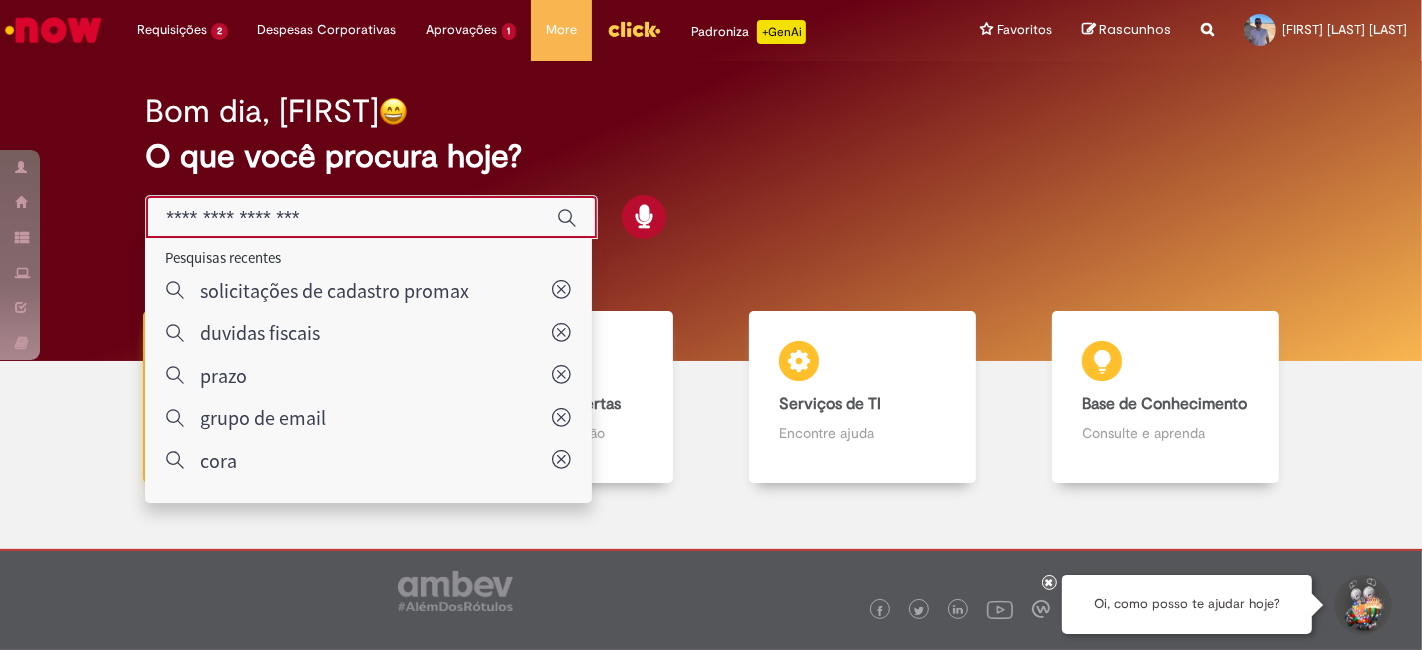 type on "*****" 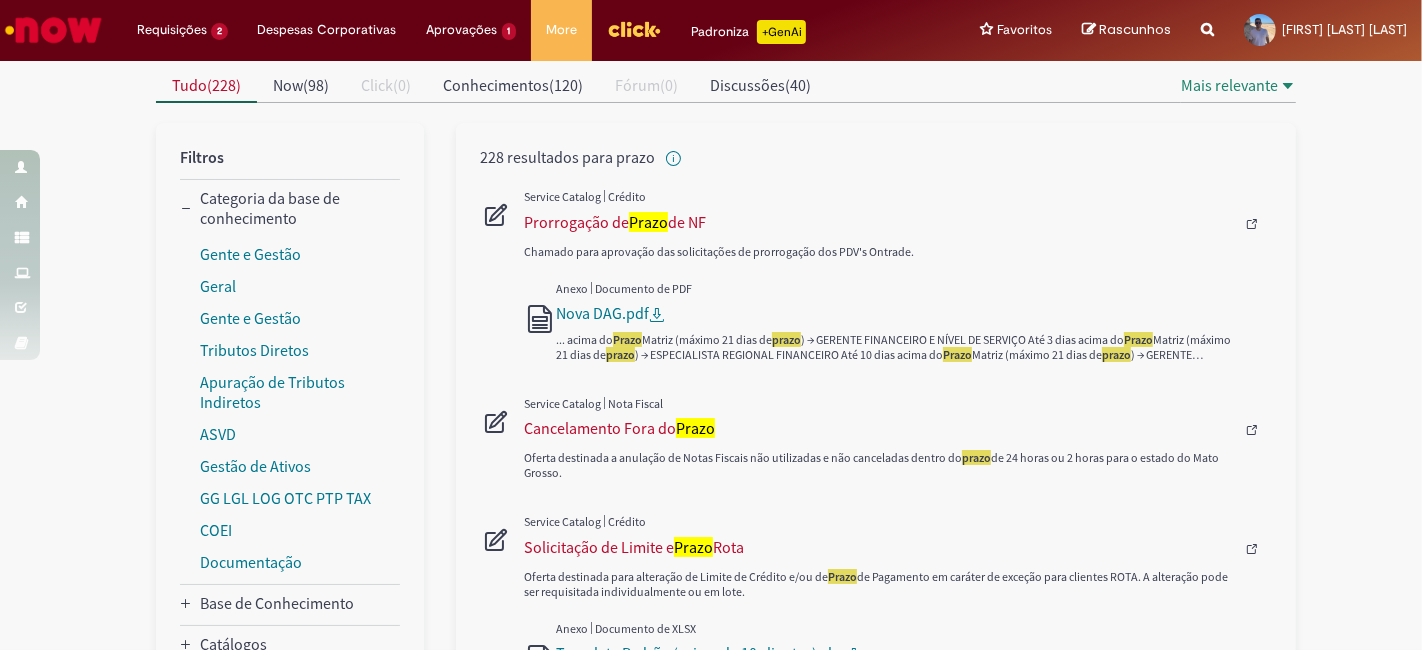 scroll, scrollTop: 333, scrollLeft: 0, axis: vertical 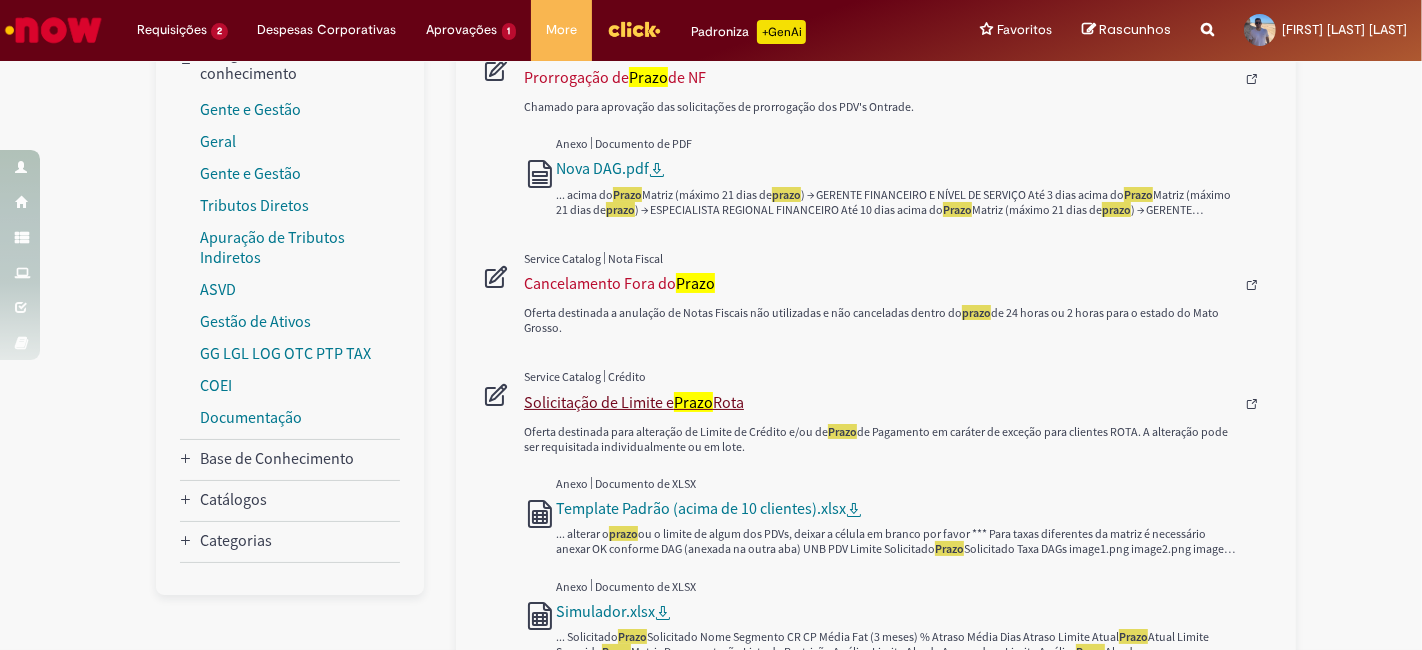 click on "Prazo" at bounding box center [693, 402] 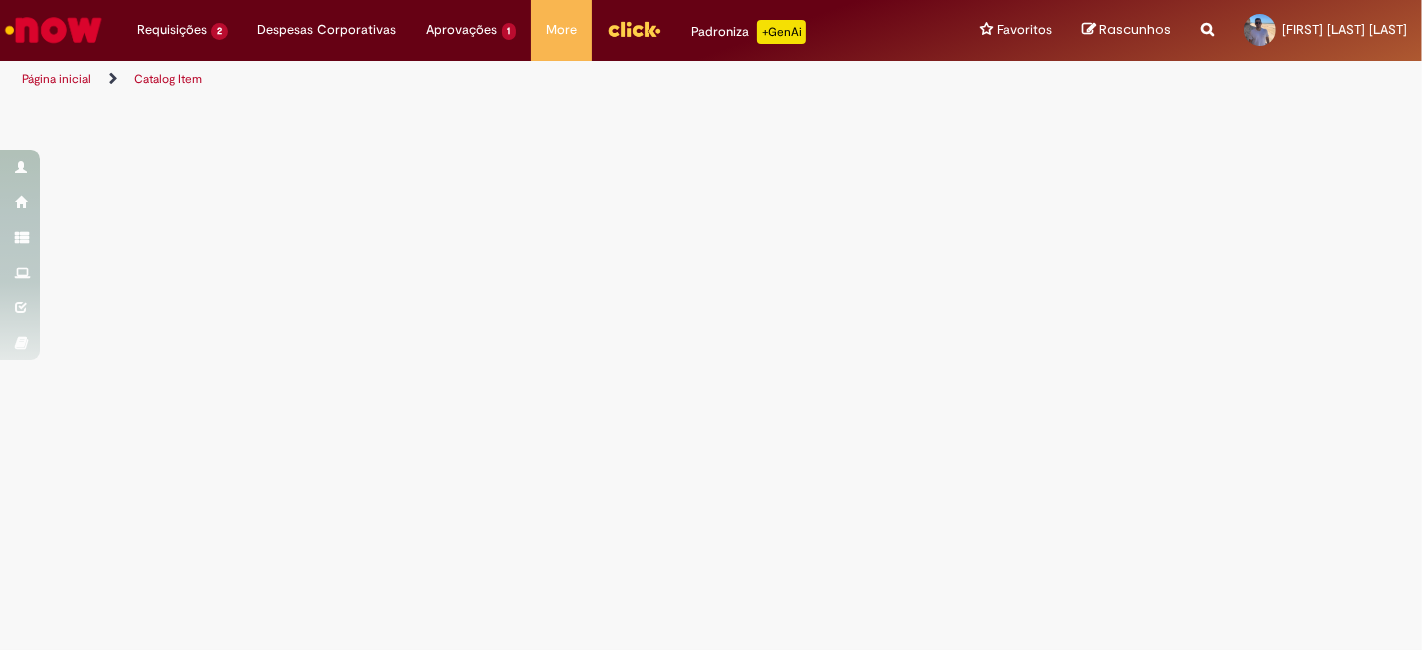 scroll, scrollTop: 0, scrollLeft: 0, axis: both 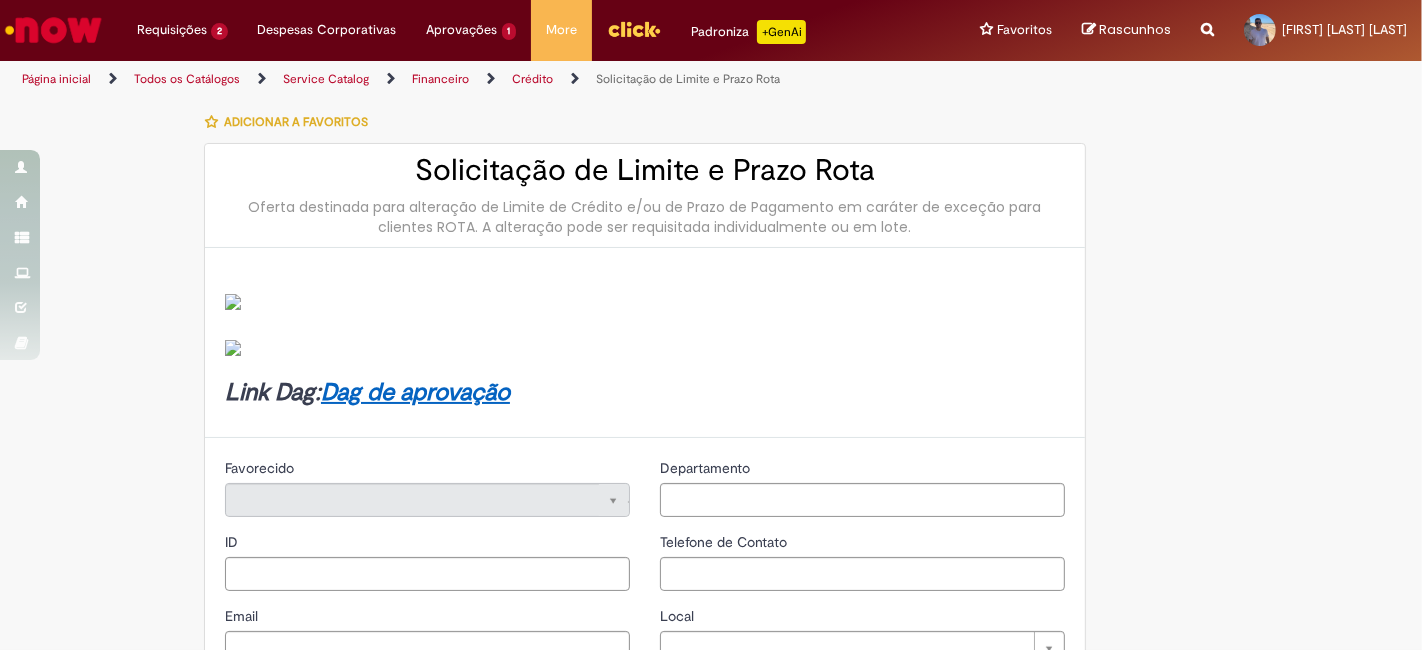 type on "********" 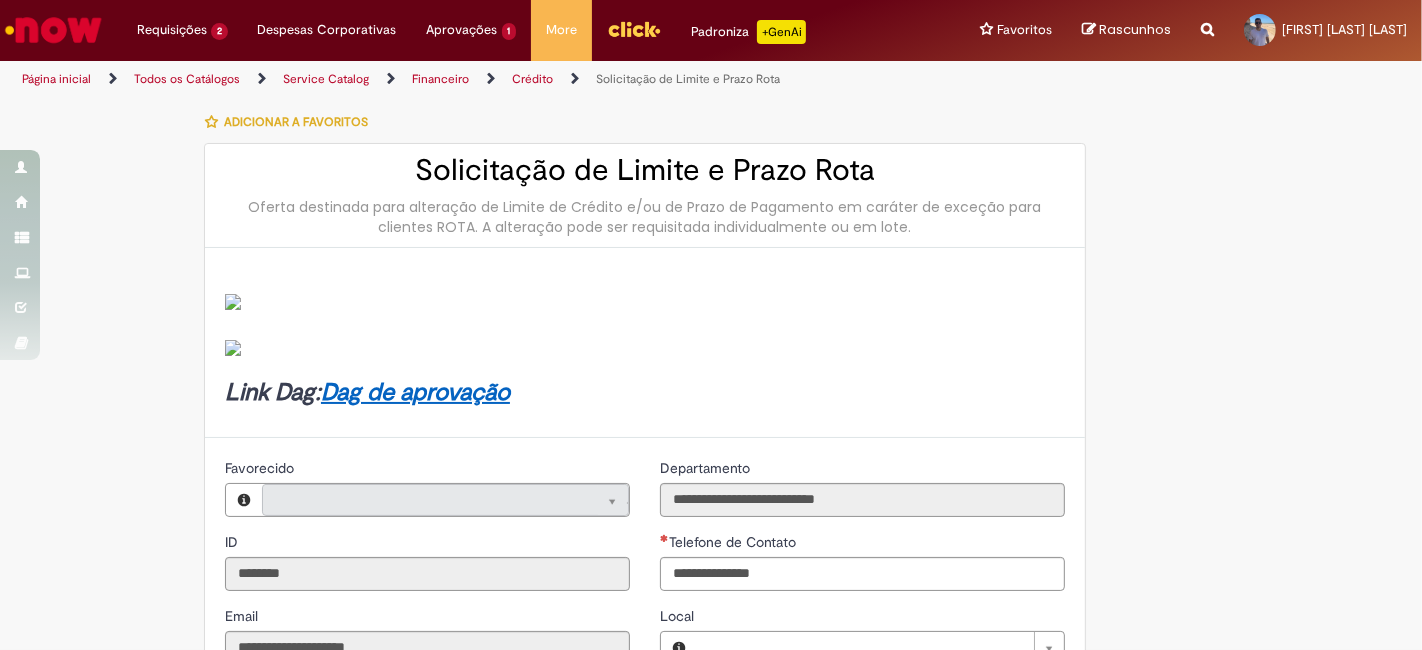 type 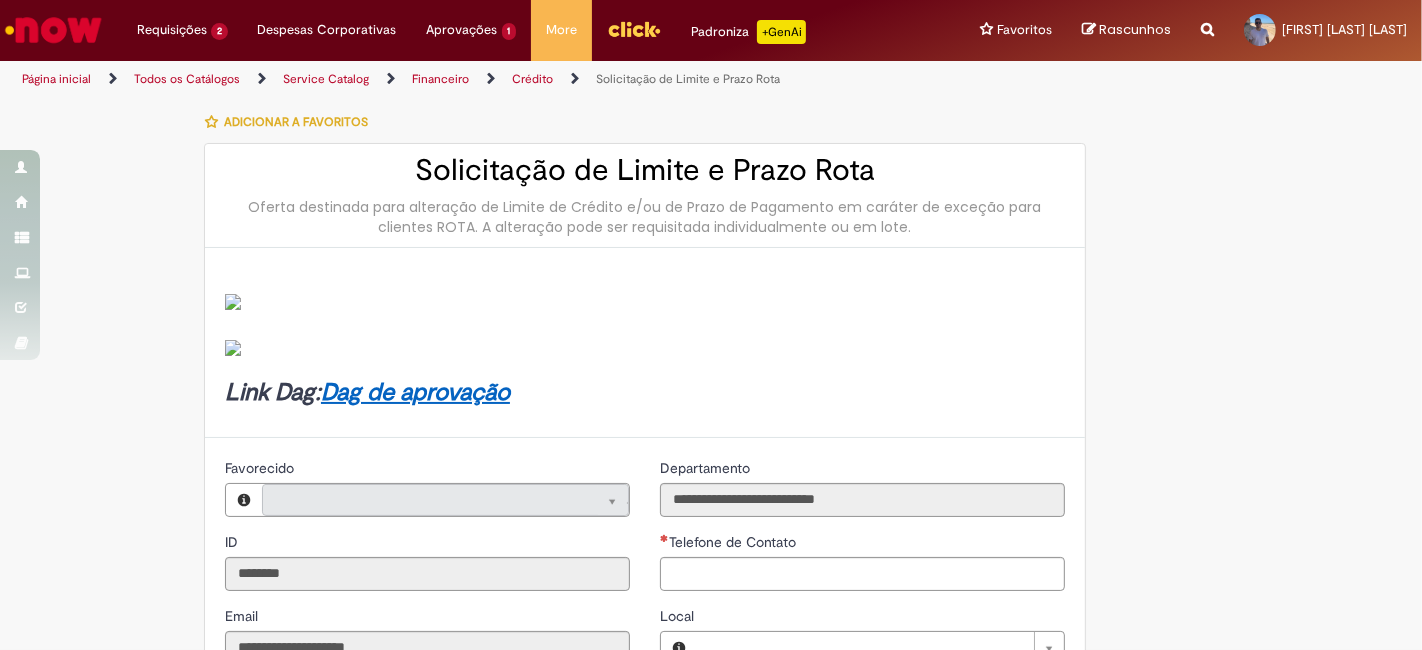 type on "**********" 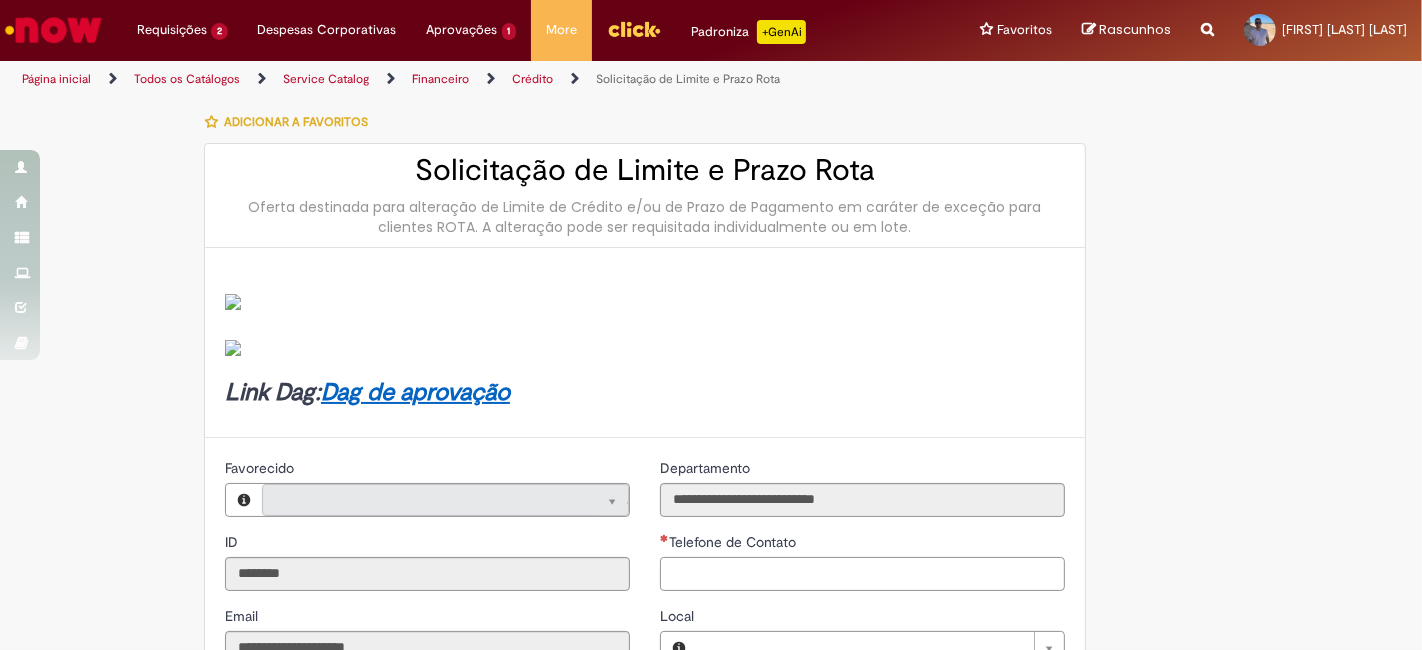 type on "**********" 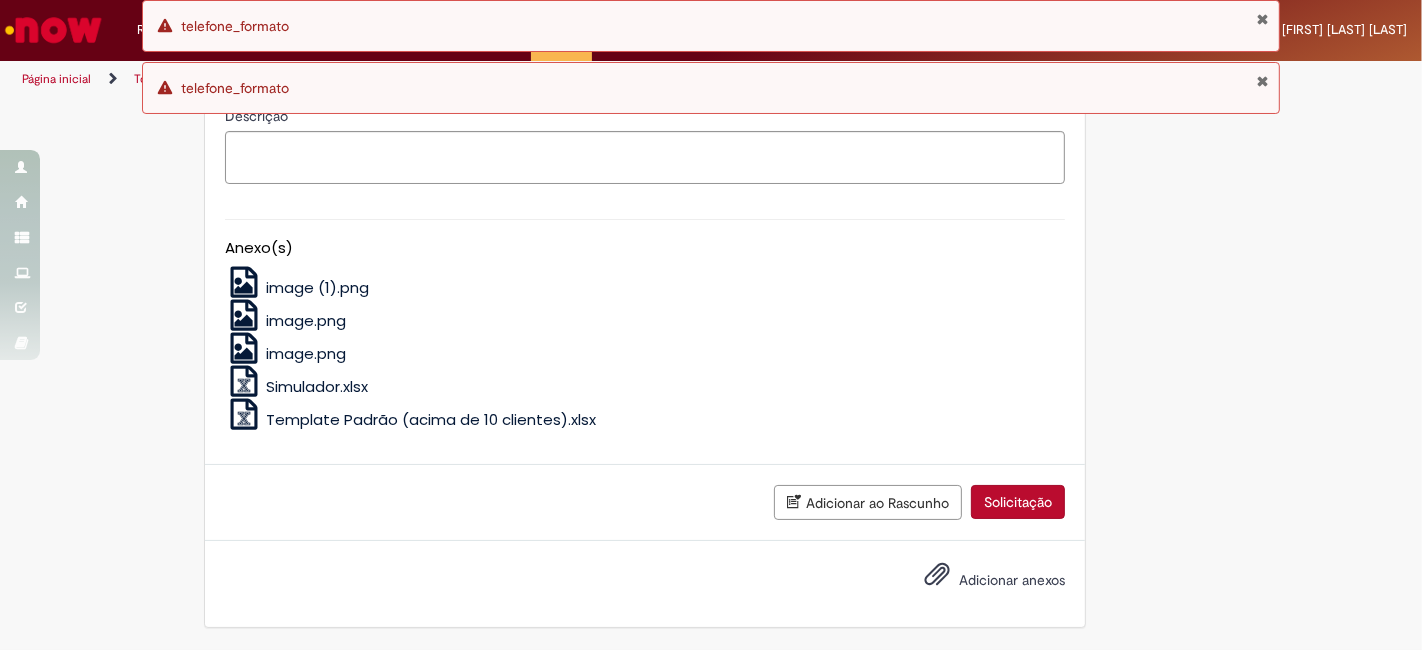 scroll, scrollTop: 1293, scrollLeft: 0, axis: vertical 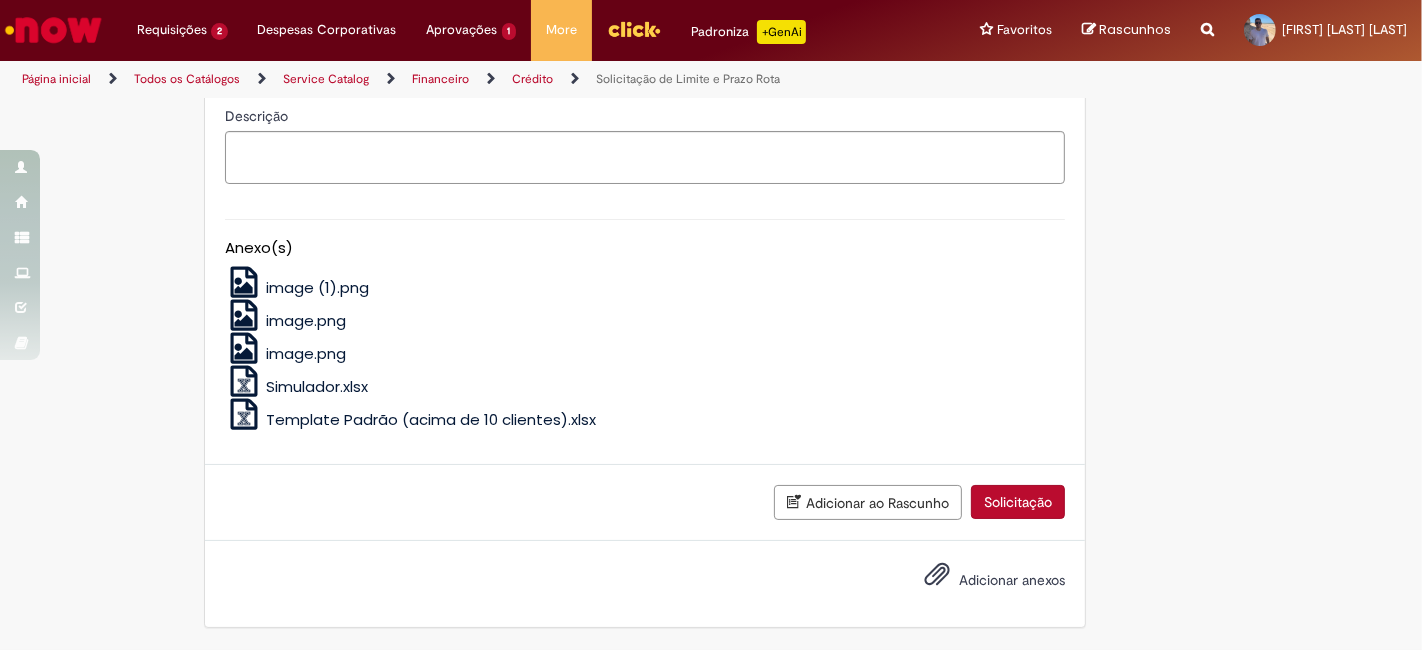 type on "**********" 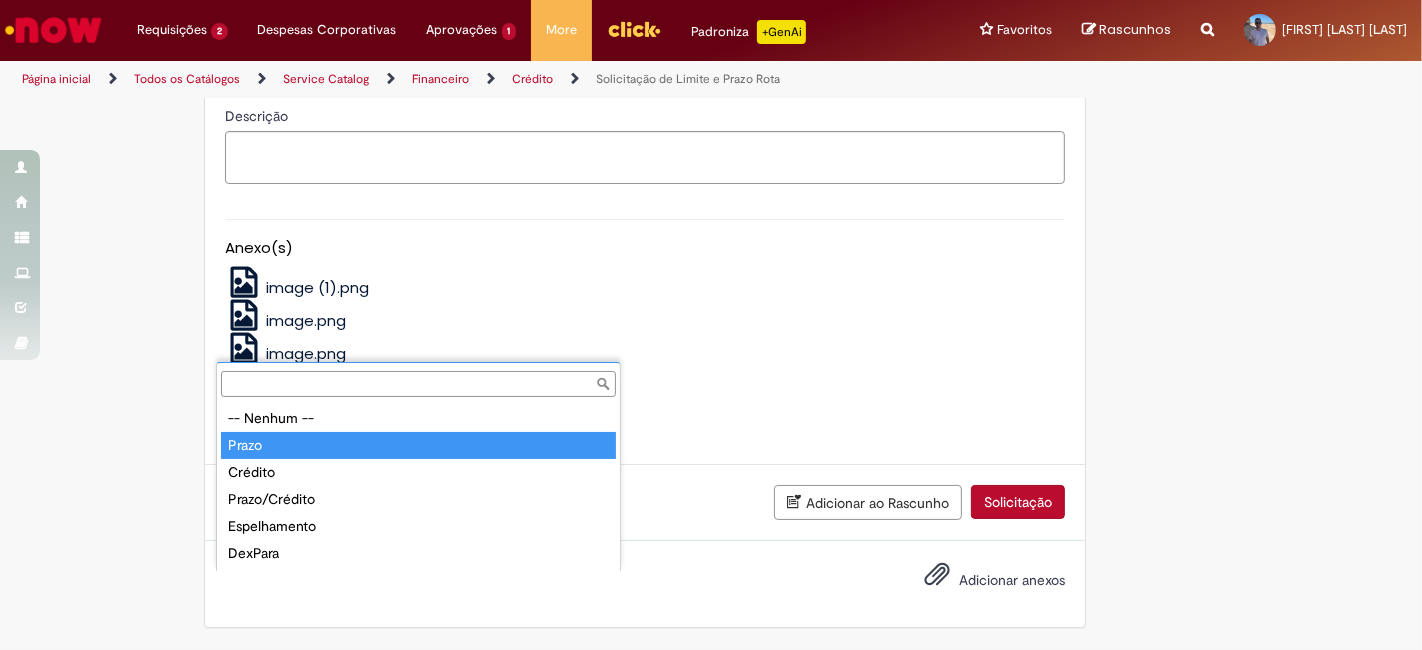type on "*****" 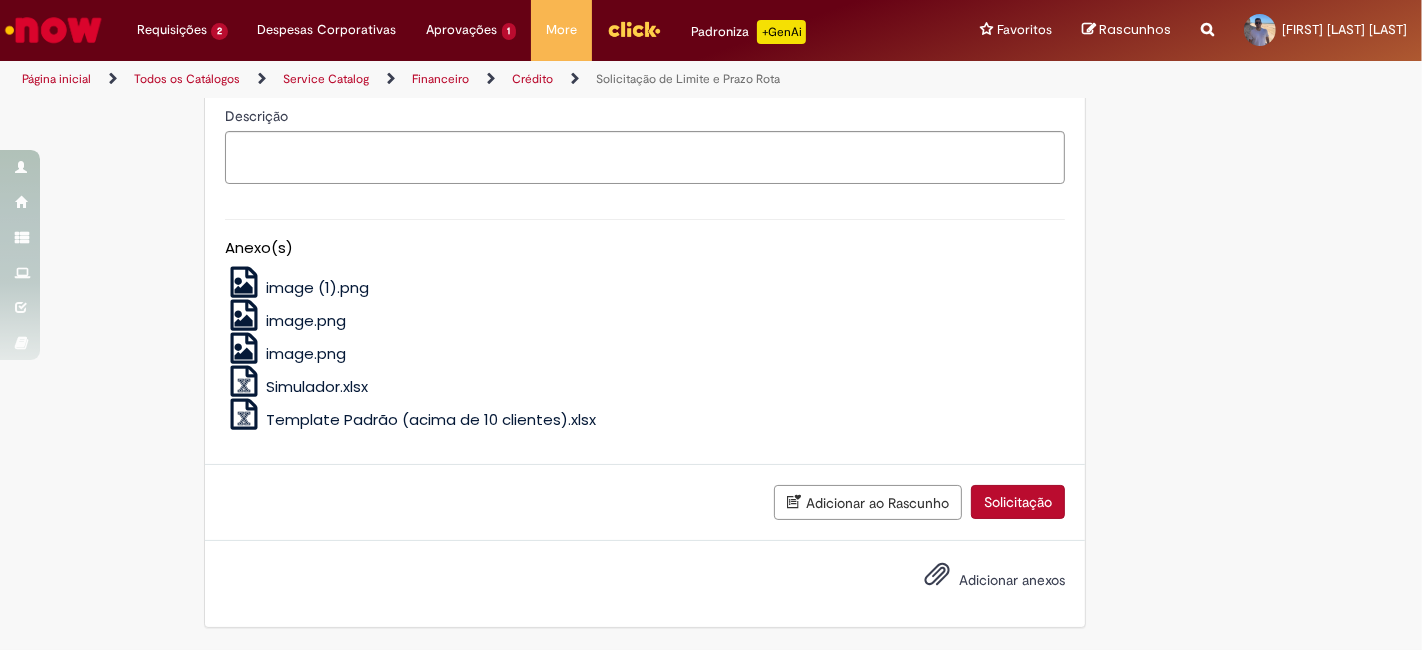 scroll, scrollTop: 1515, scrollLeft: 0, axis: vertical 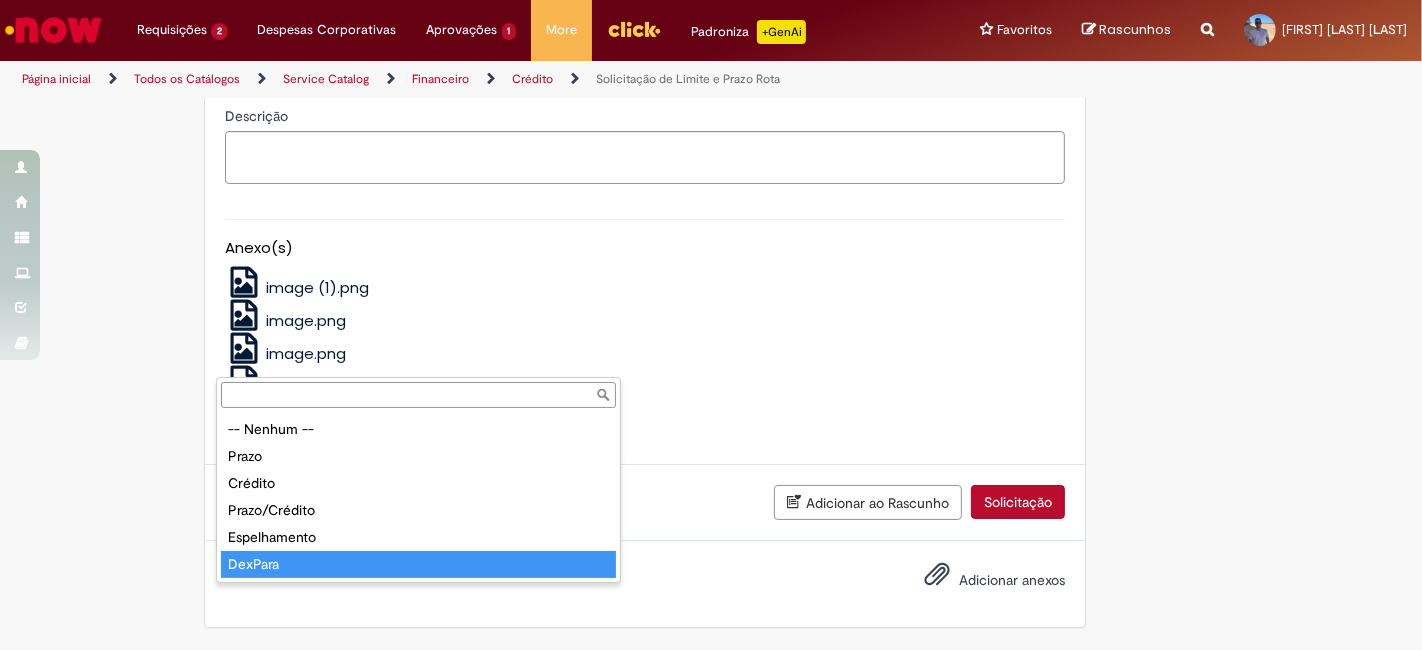type on "*******" 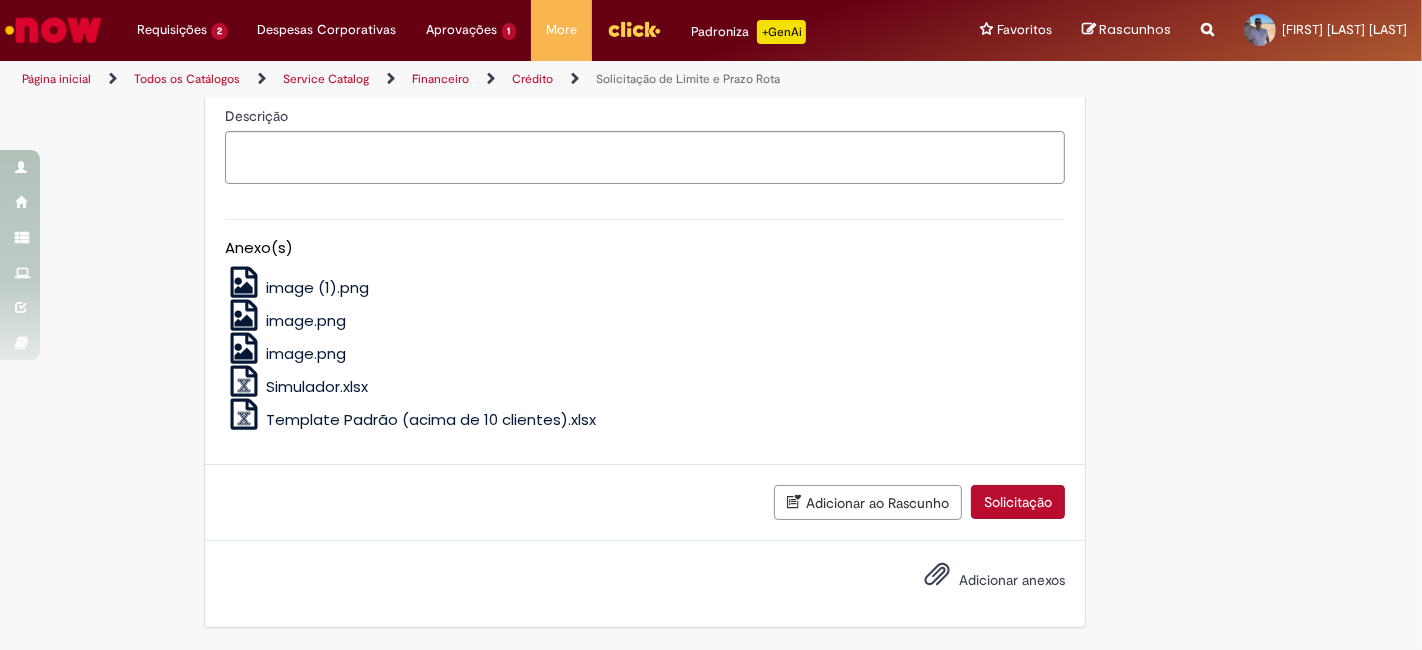 scroll, scrollTop: 0, scrollLeft: 32, axis: horizontal 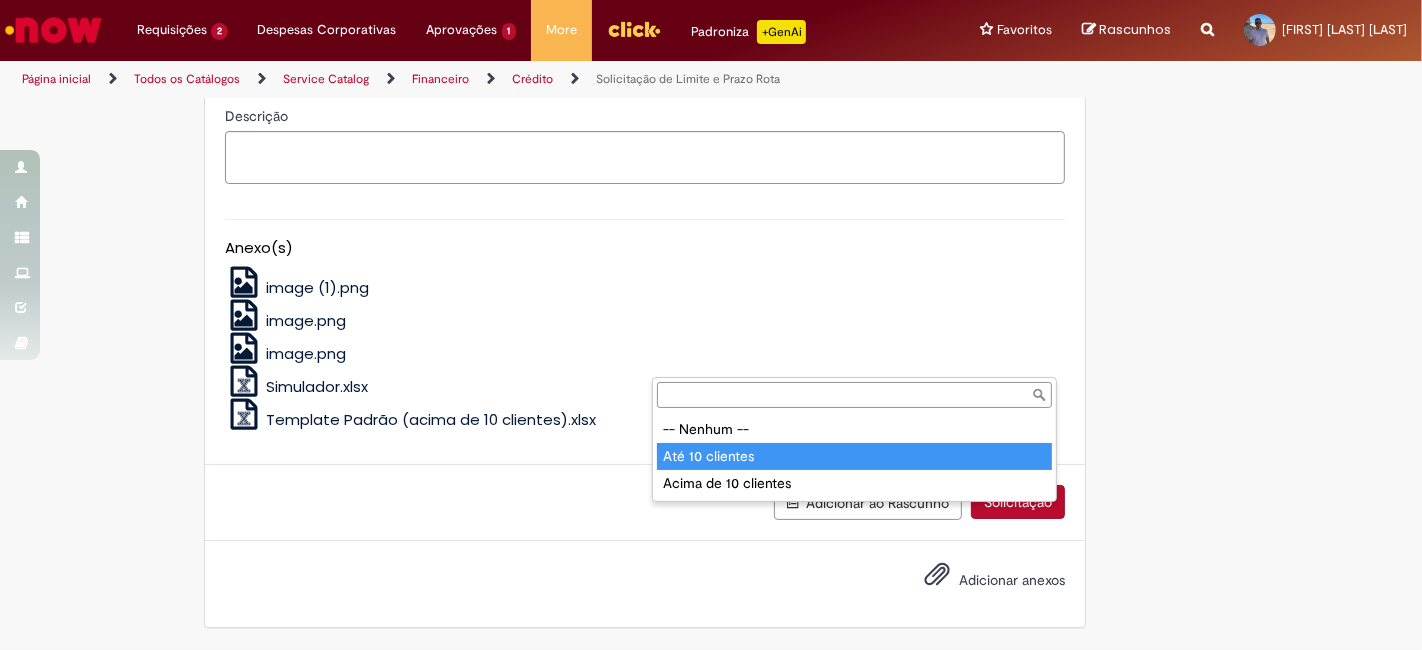 type on "**********" 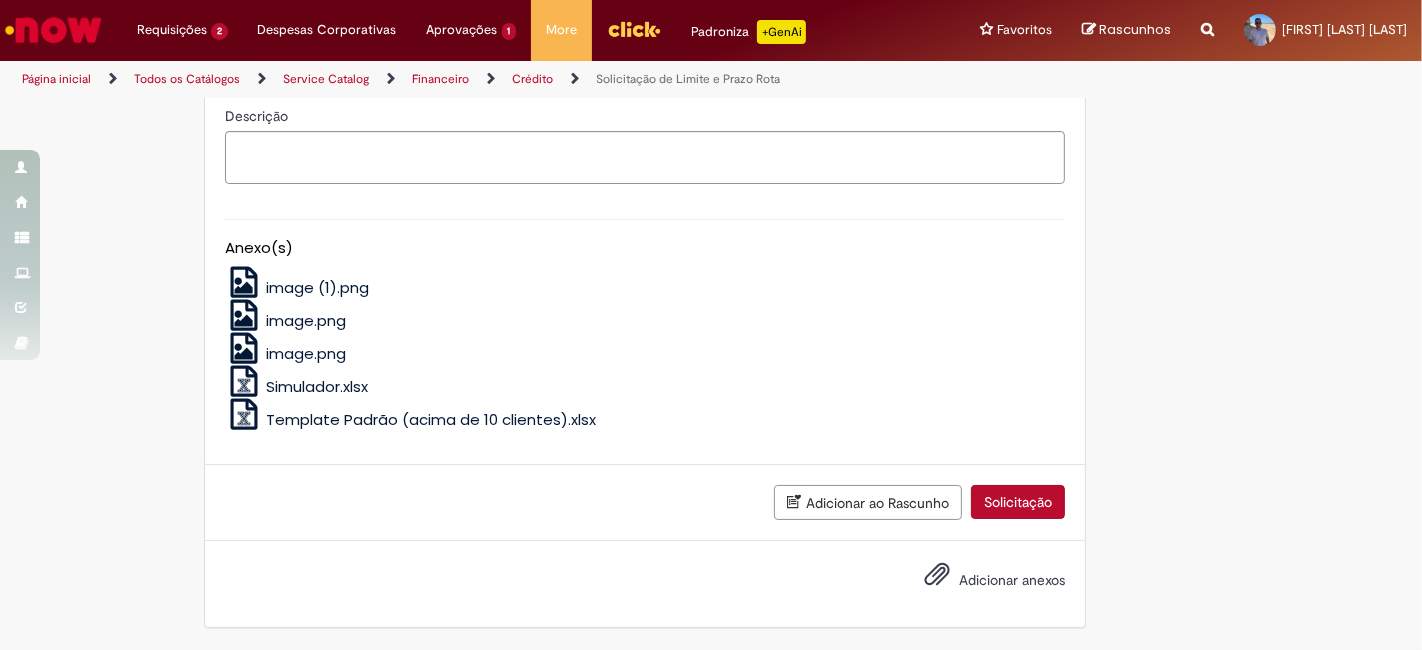 click on "Adicionar" at bounding box center [288, -85] 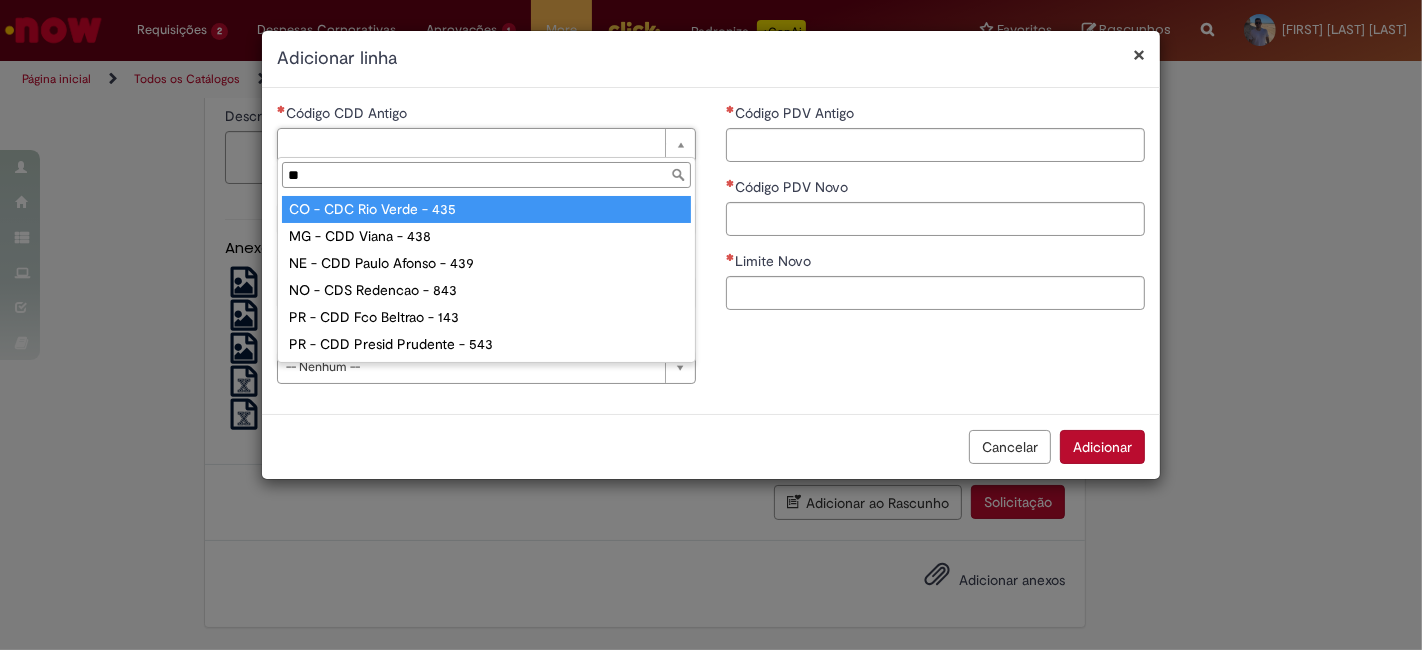 type on "***" 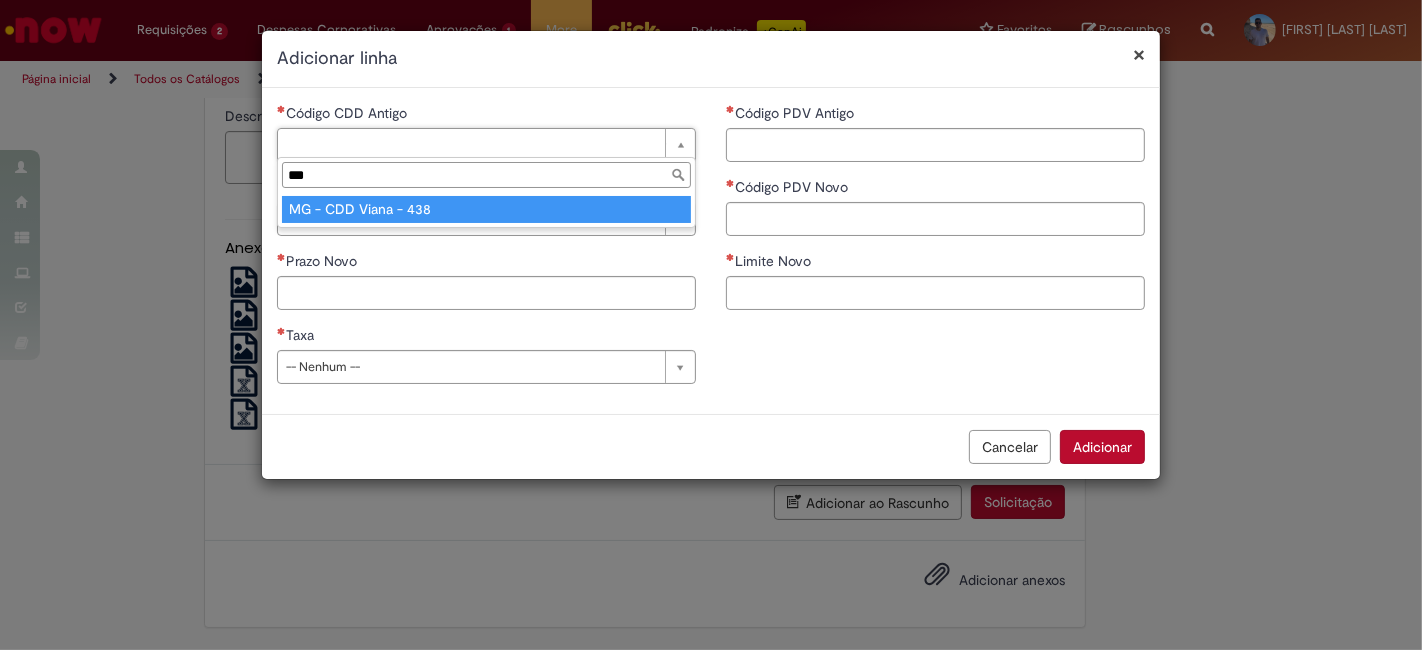 type on "**********" 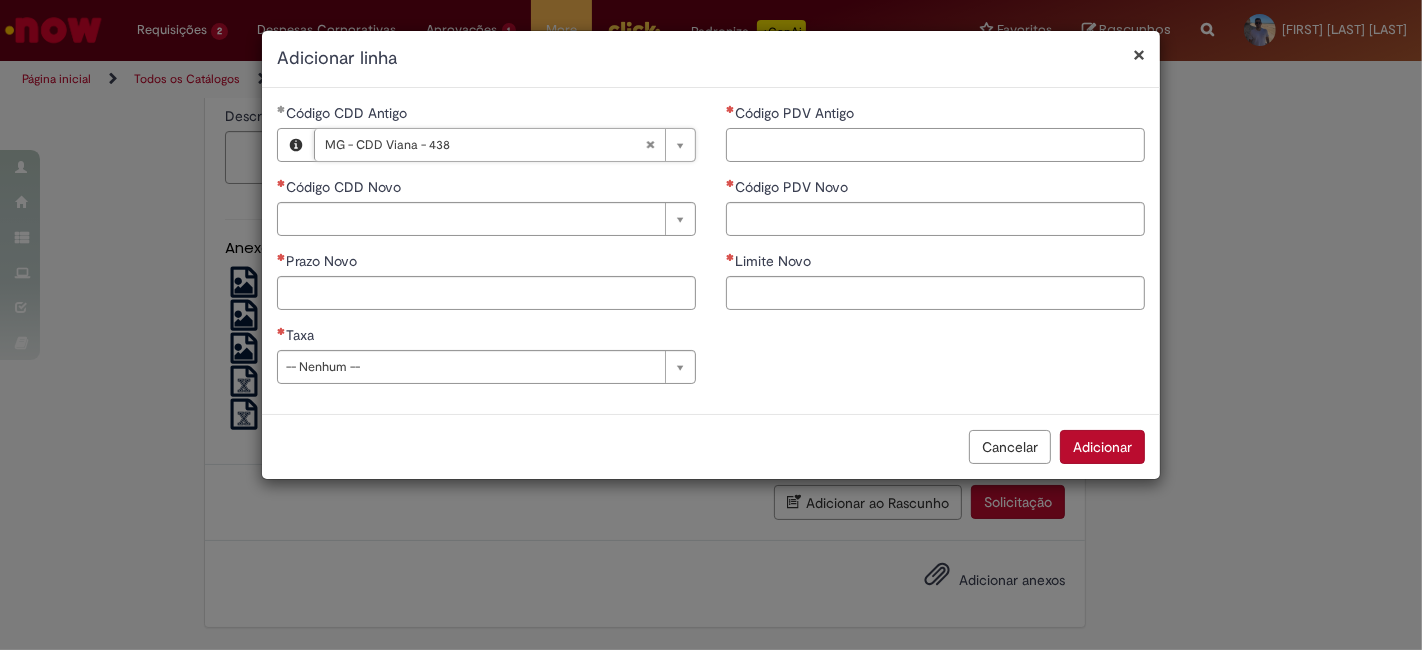 click on "Código PDV Antigo" at bounding box center [935, 145] 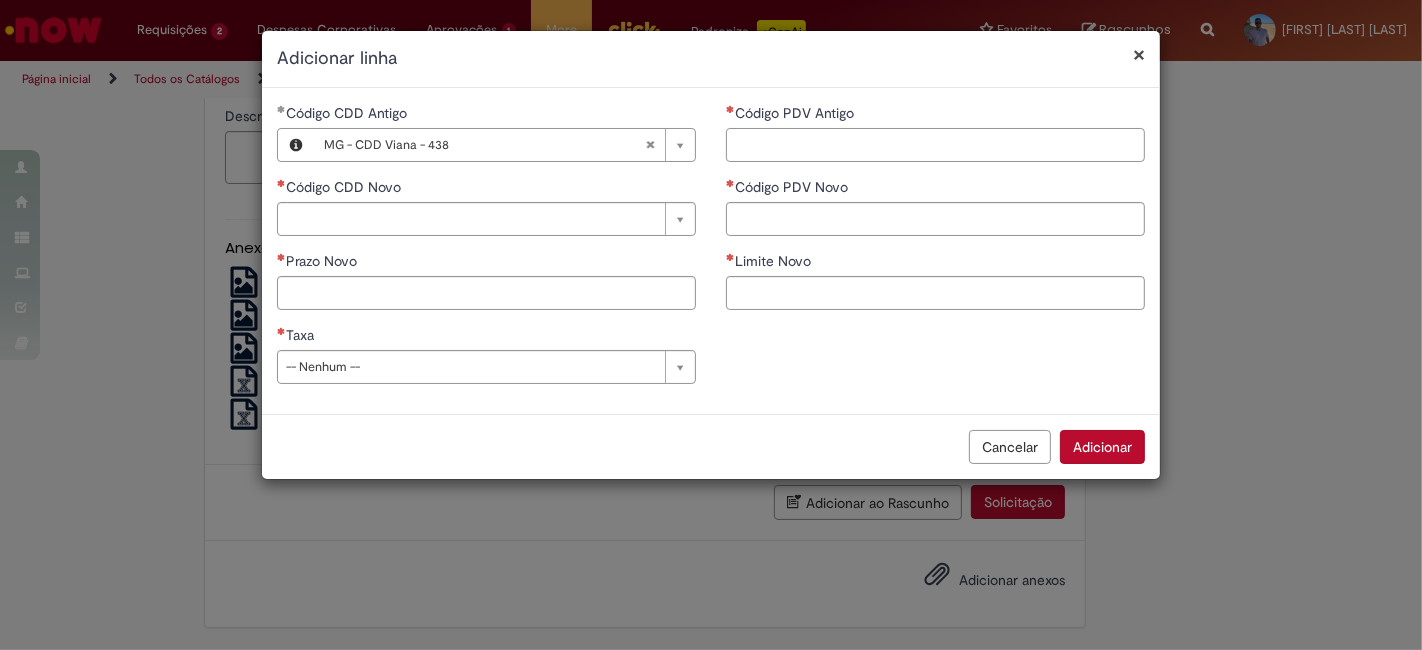 paste on "*****" 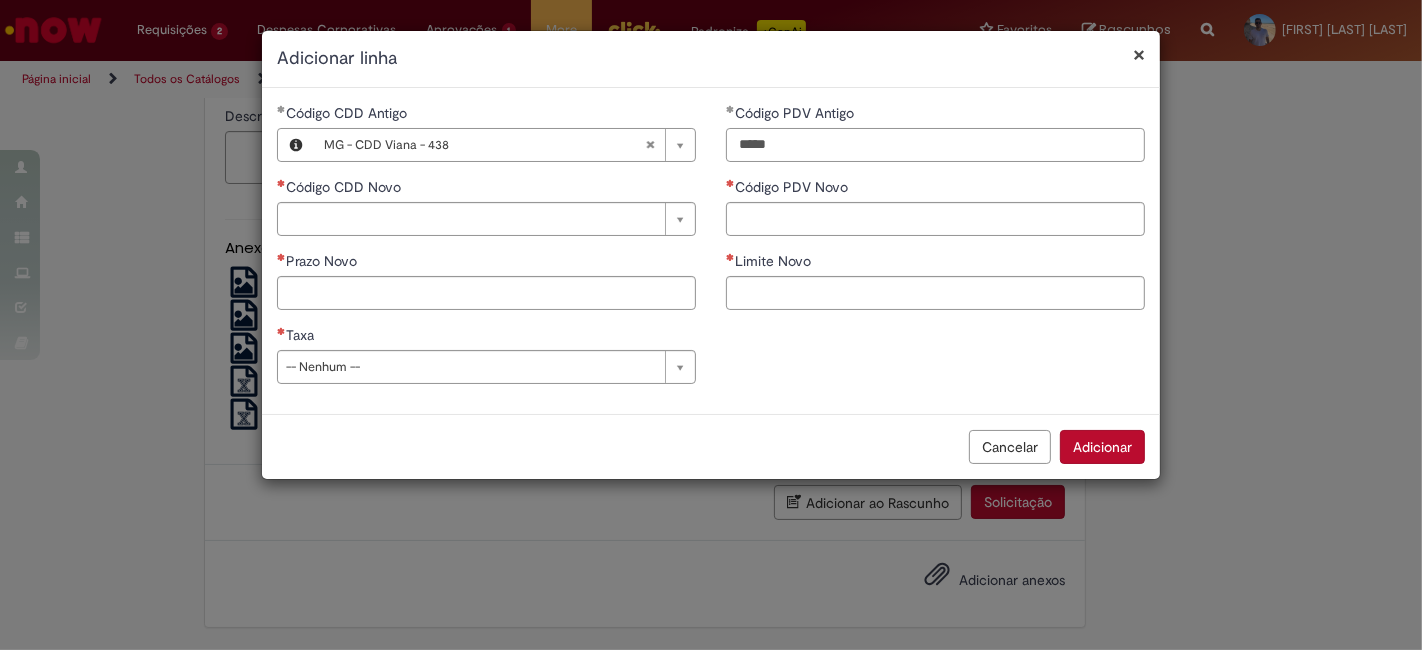 type on "*****" 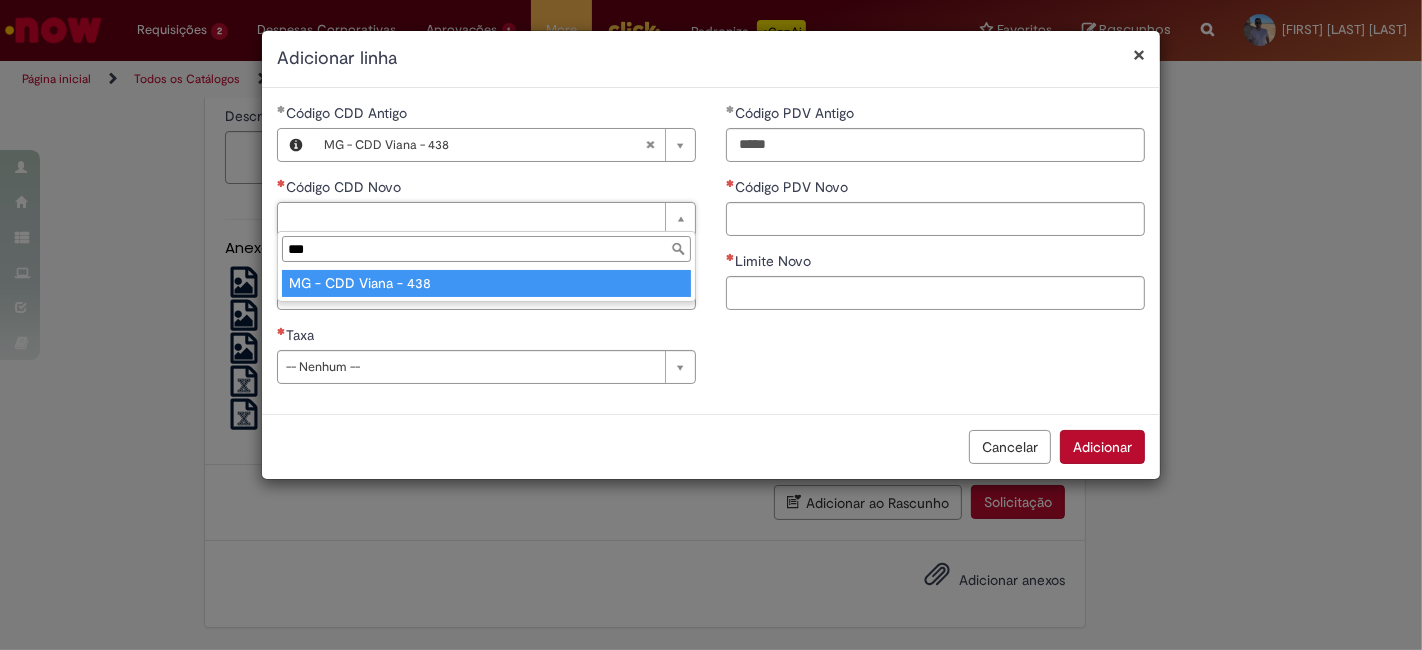 type on "***" 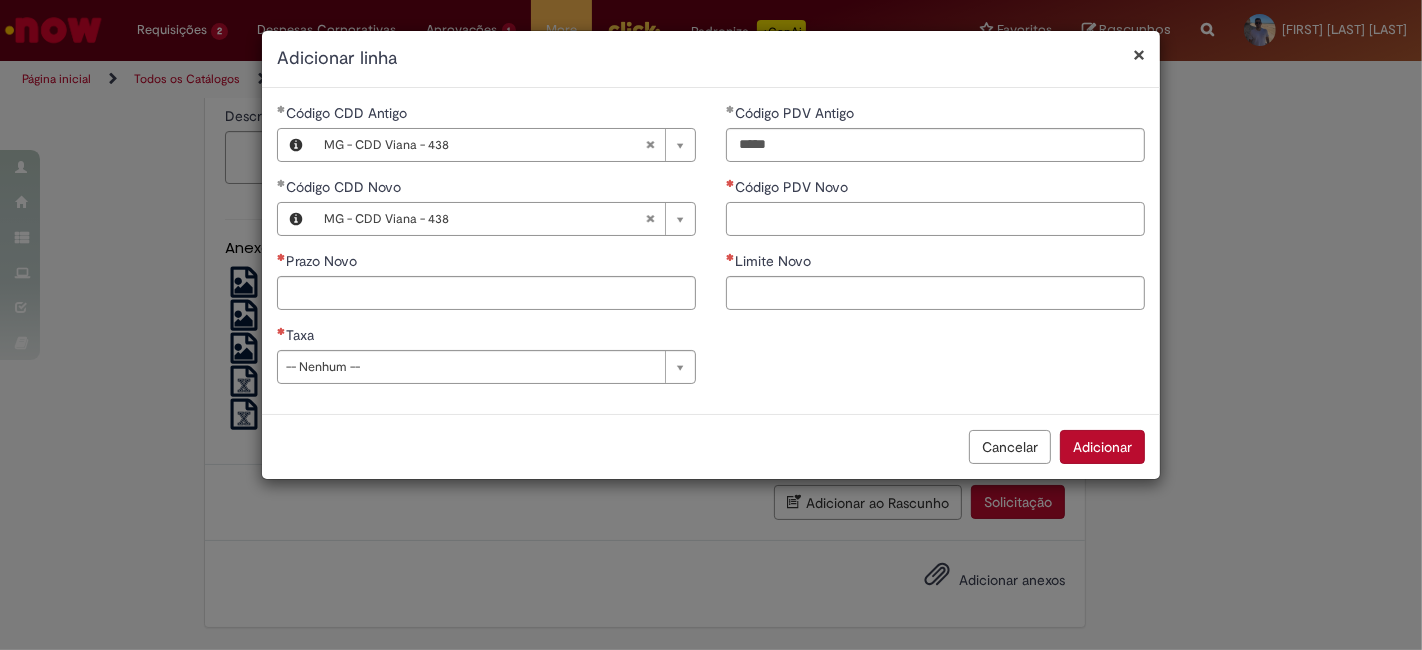 click on "Código PDV Novo" at bounding box center (935, 219) 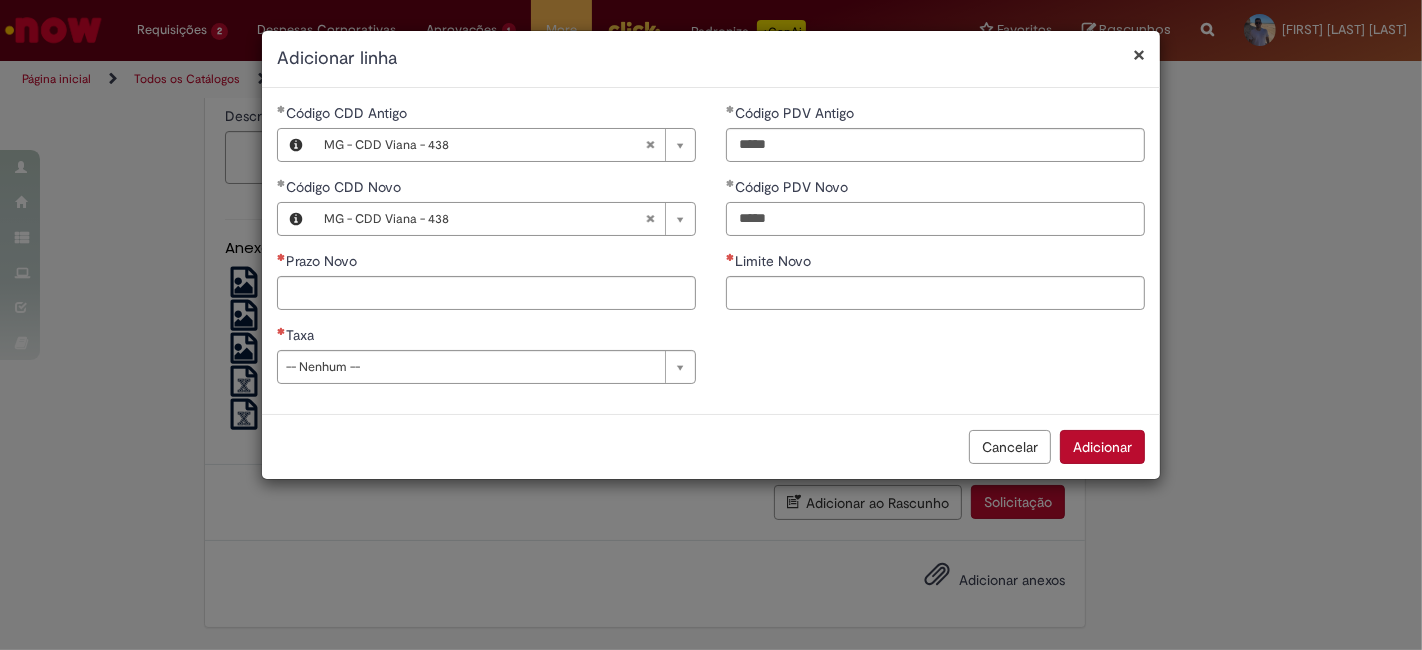 type on "*****" 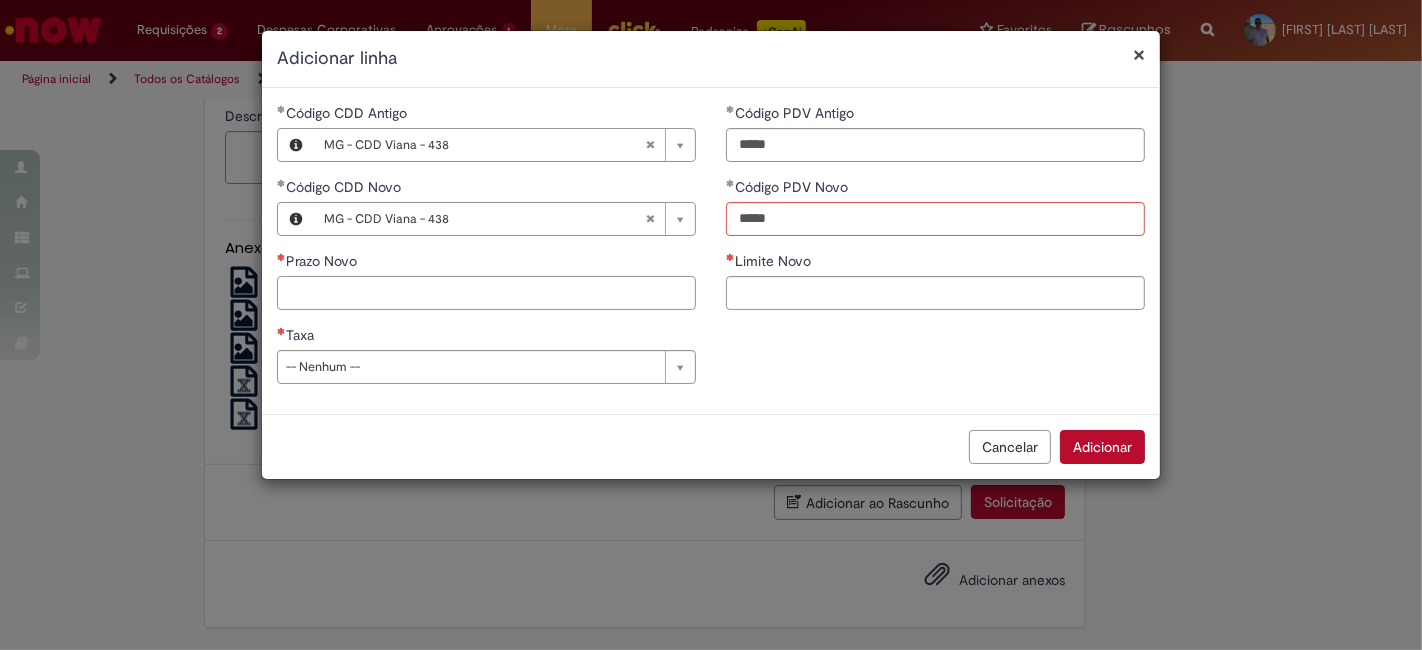 click on "Prazo Novo" at bounding box center (486, 293) 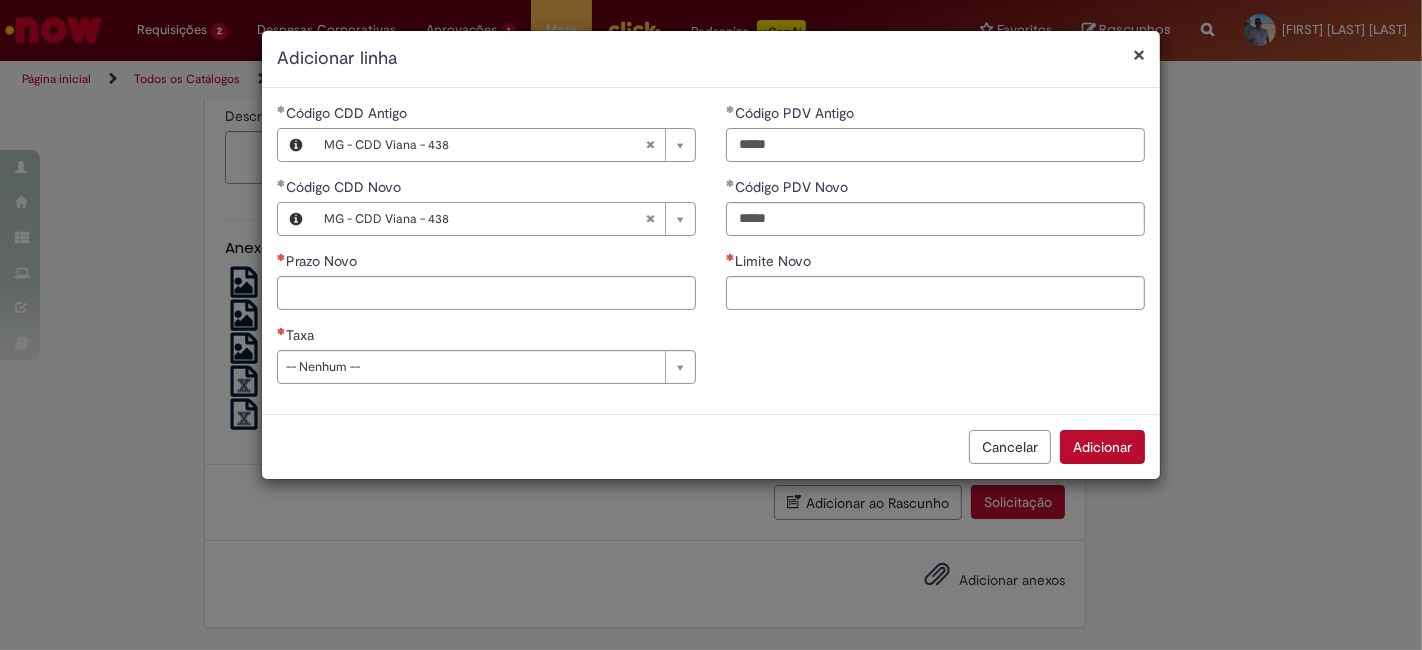 click on "*****" at bounding box center [935, 145] 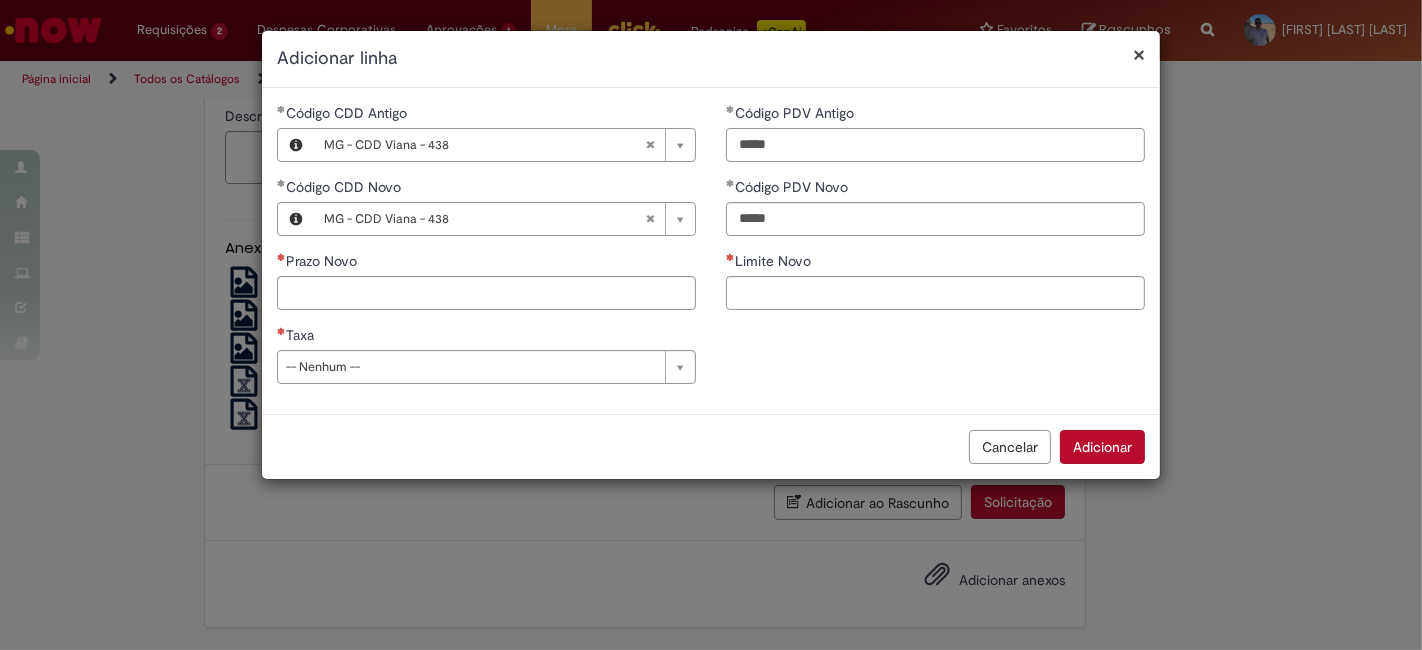 paste 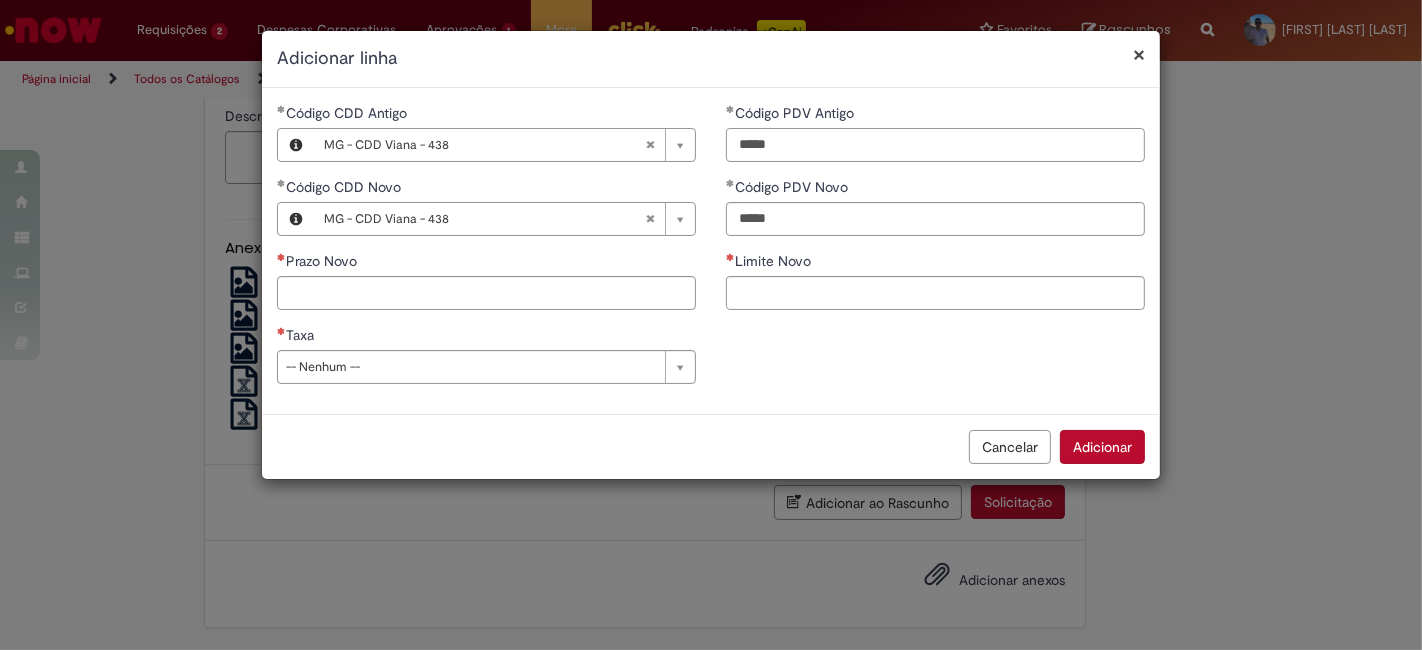 type on "*****" 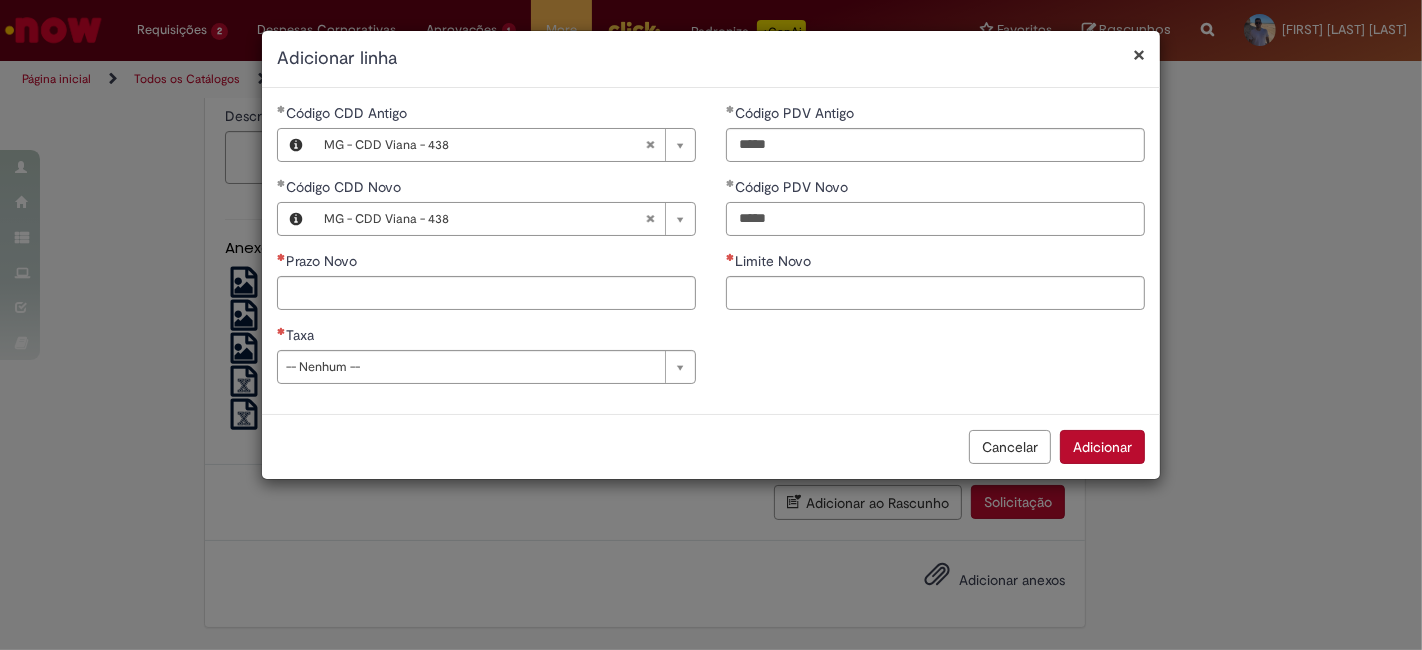 click on "*****" at bounding box center (935, 219) 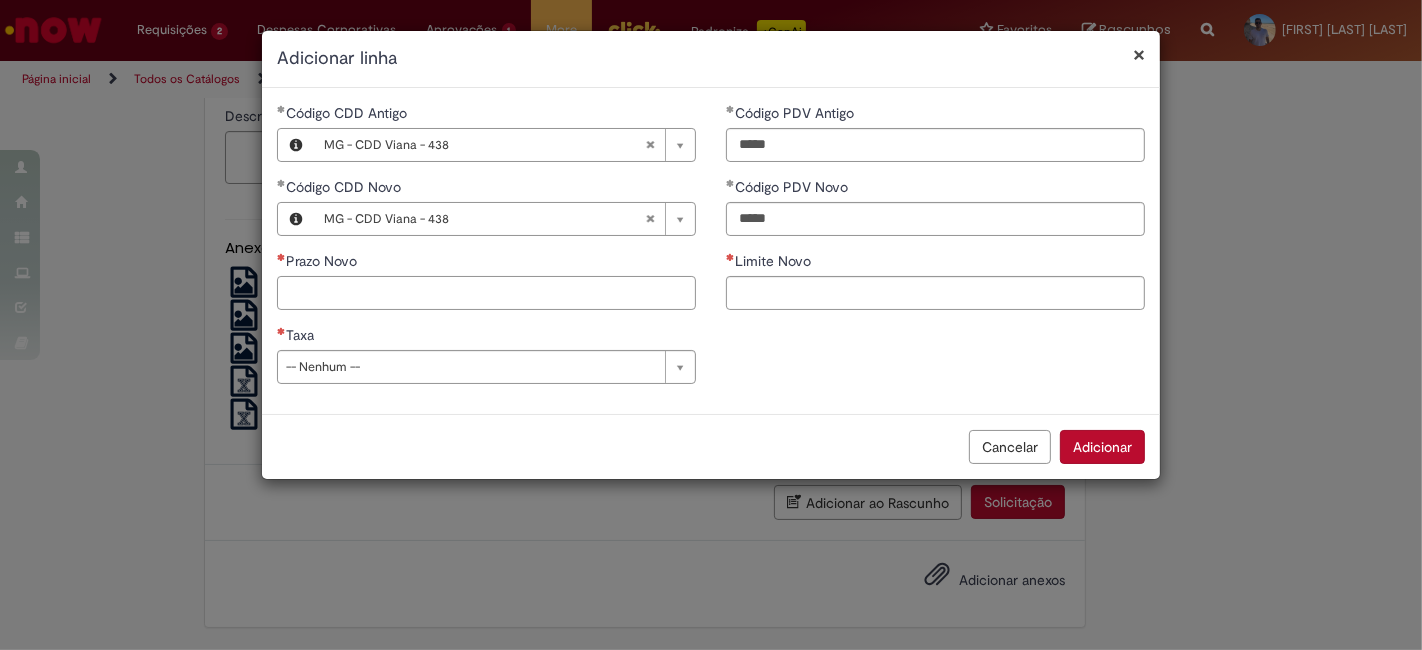 click on "Prazo Novo" at bounding box center (486, 293) 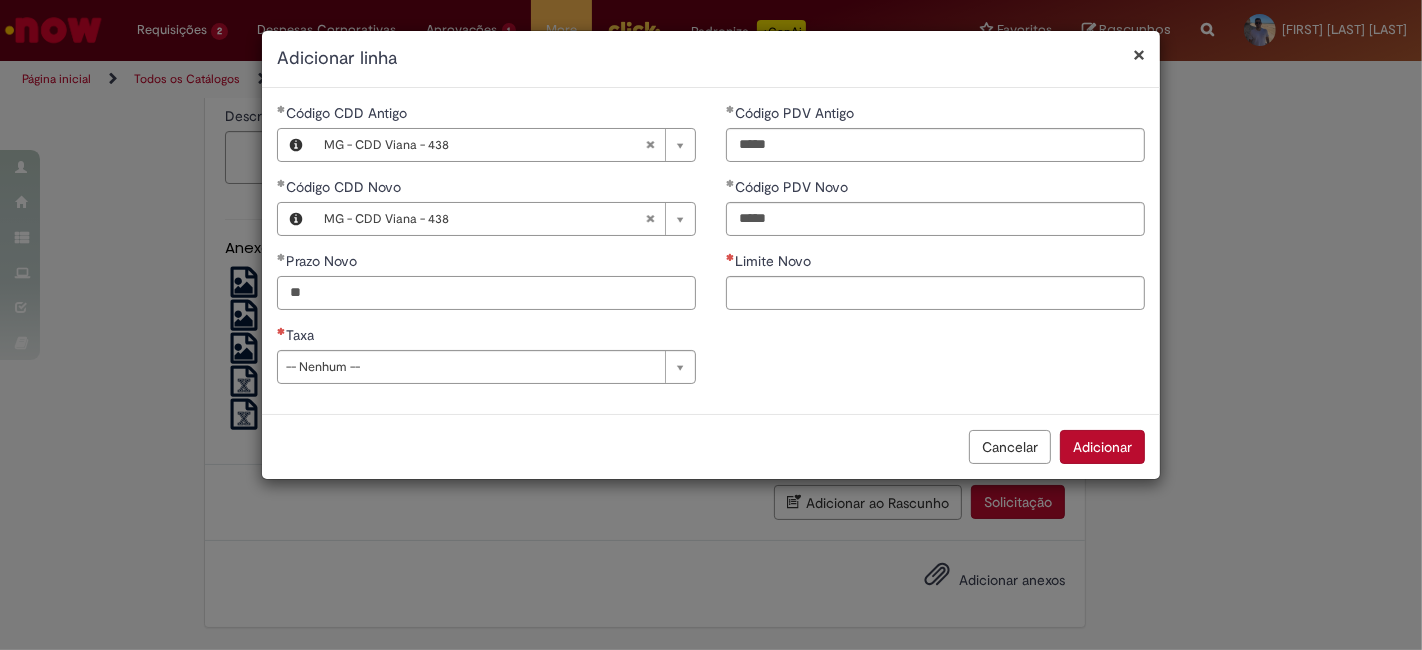 type on "**" 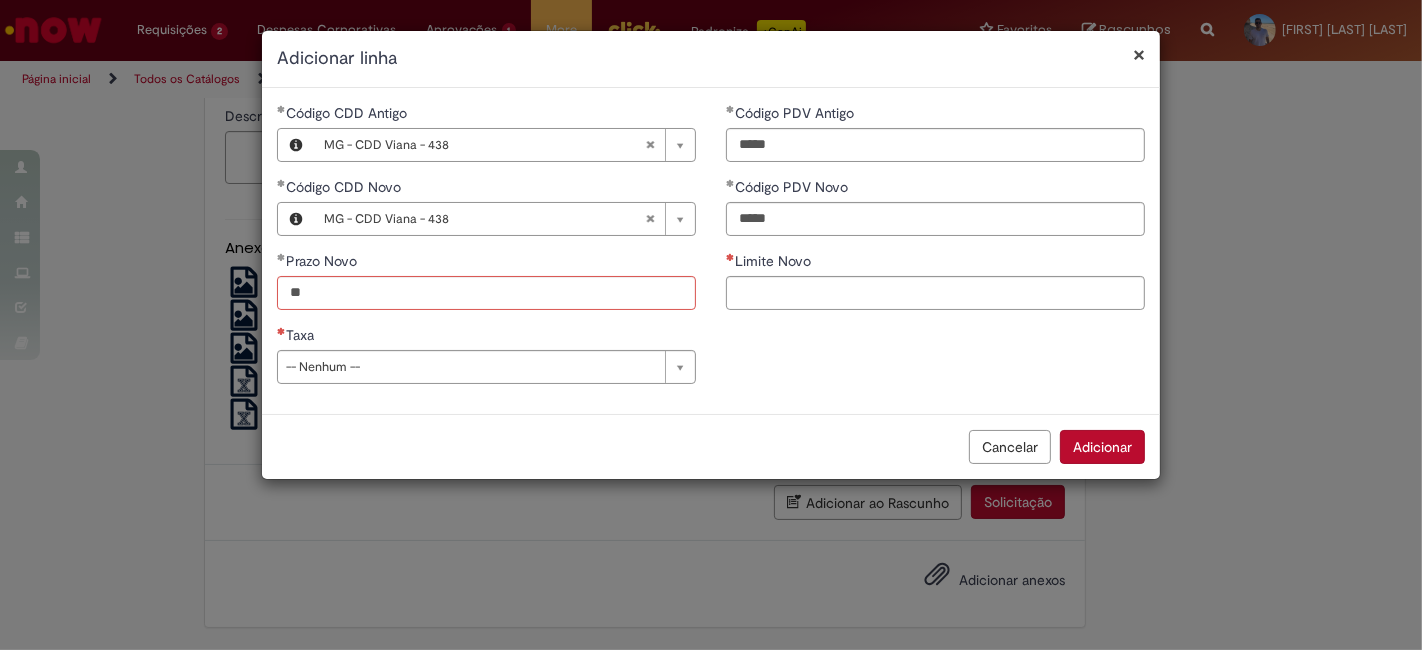 click on "Cancelar" at bounding box center [1010, 447] 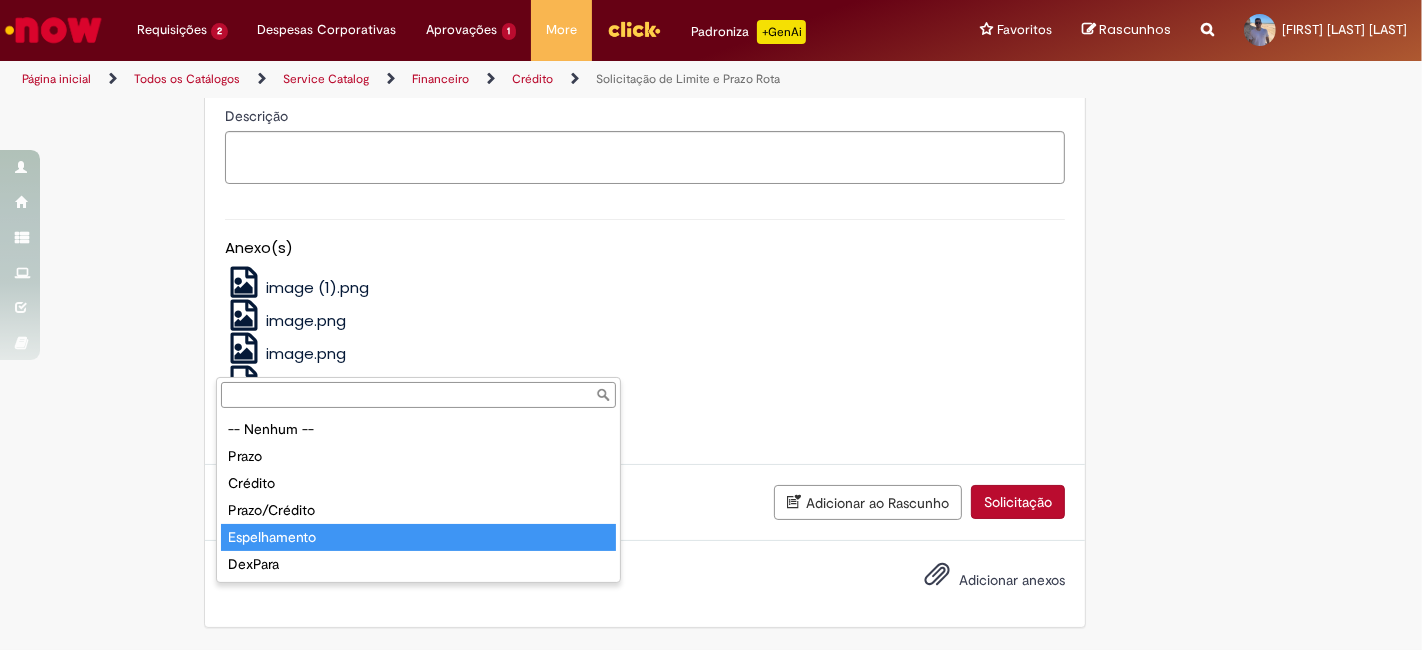 type on "**********" 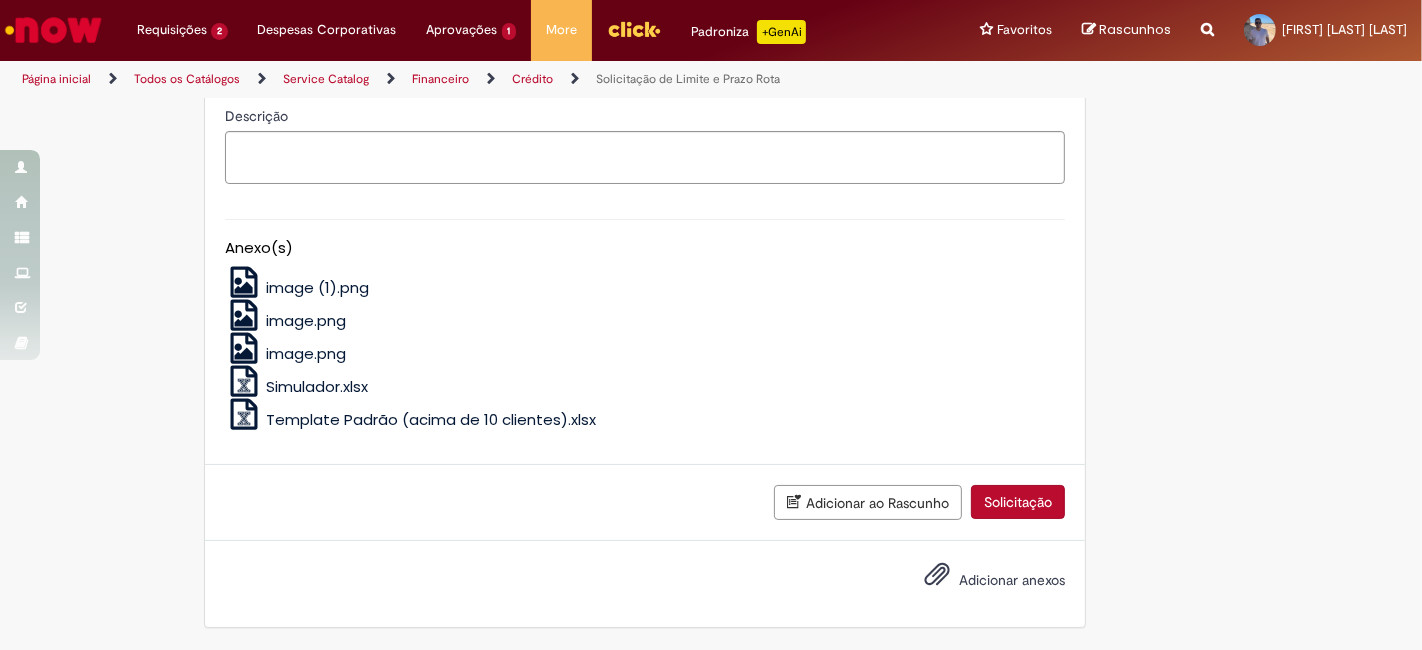 scroll, scrollTop: 0, scrollLeft: 49, axis: horizontal 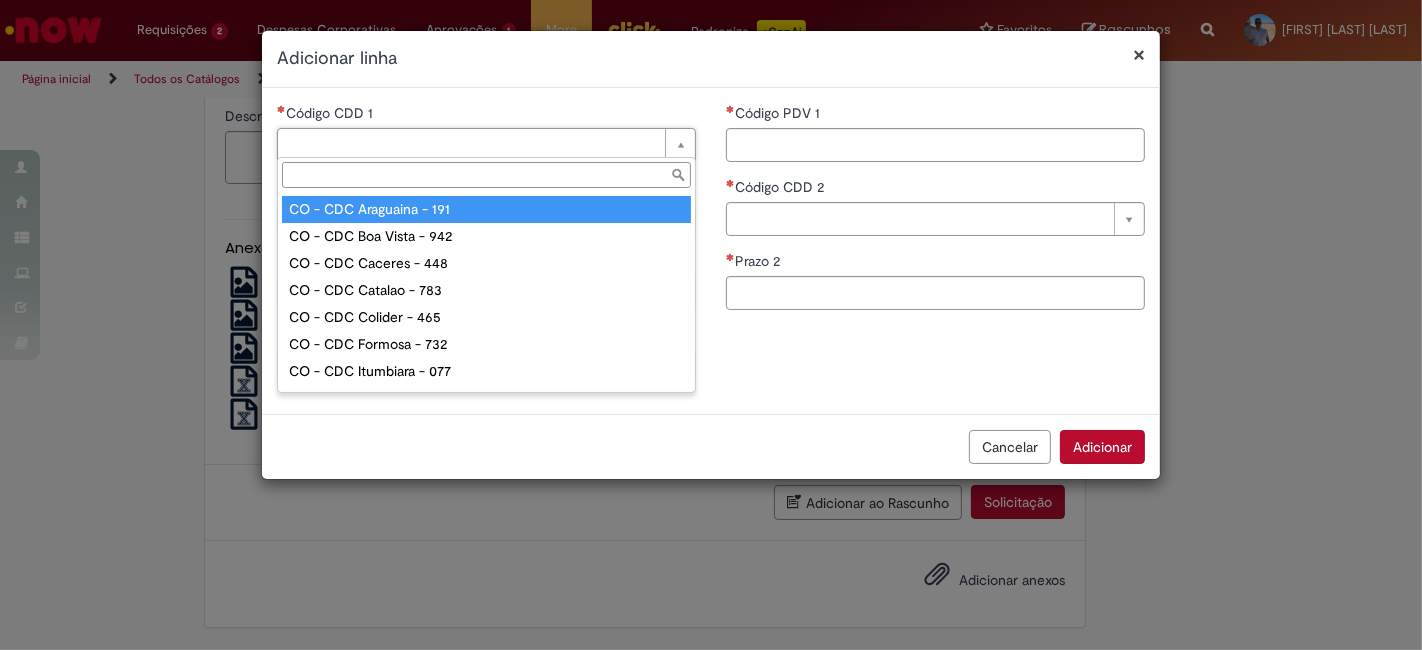 type on "*" 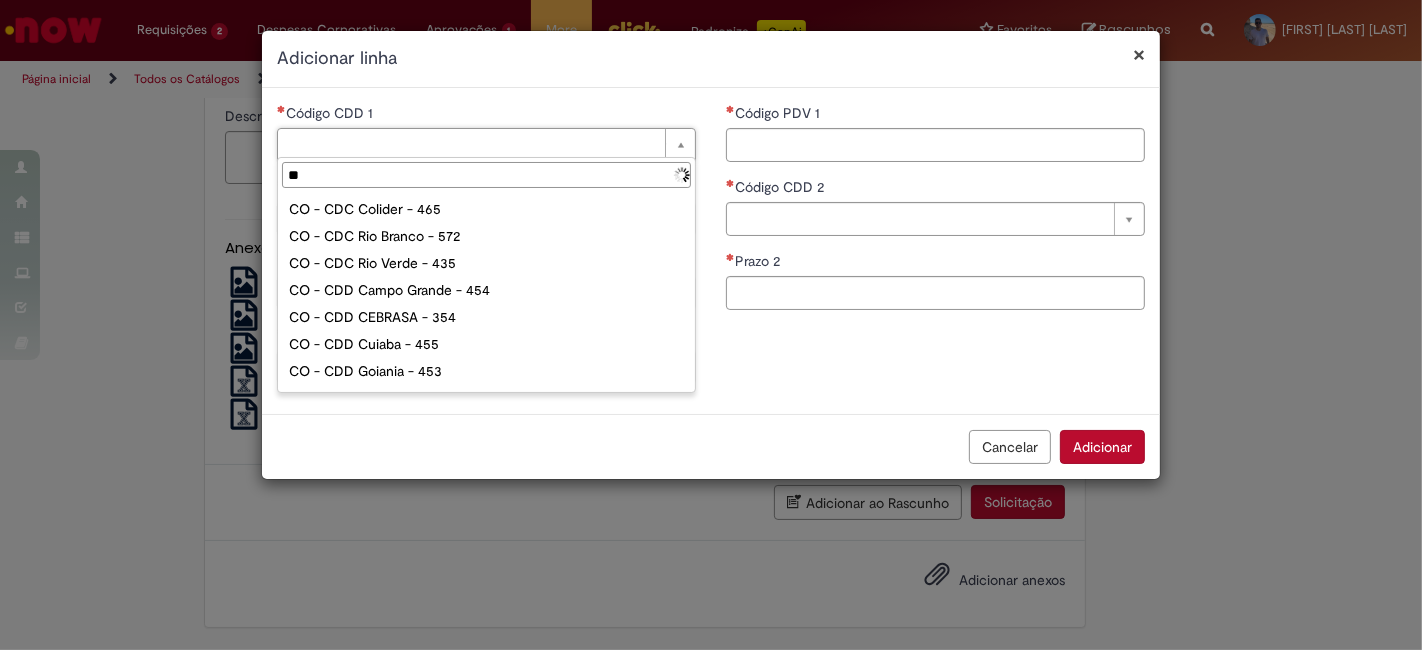 type on "***" 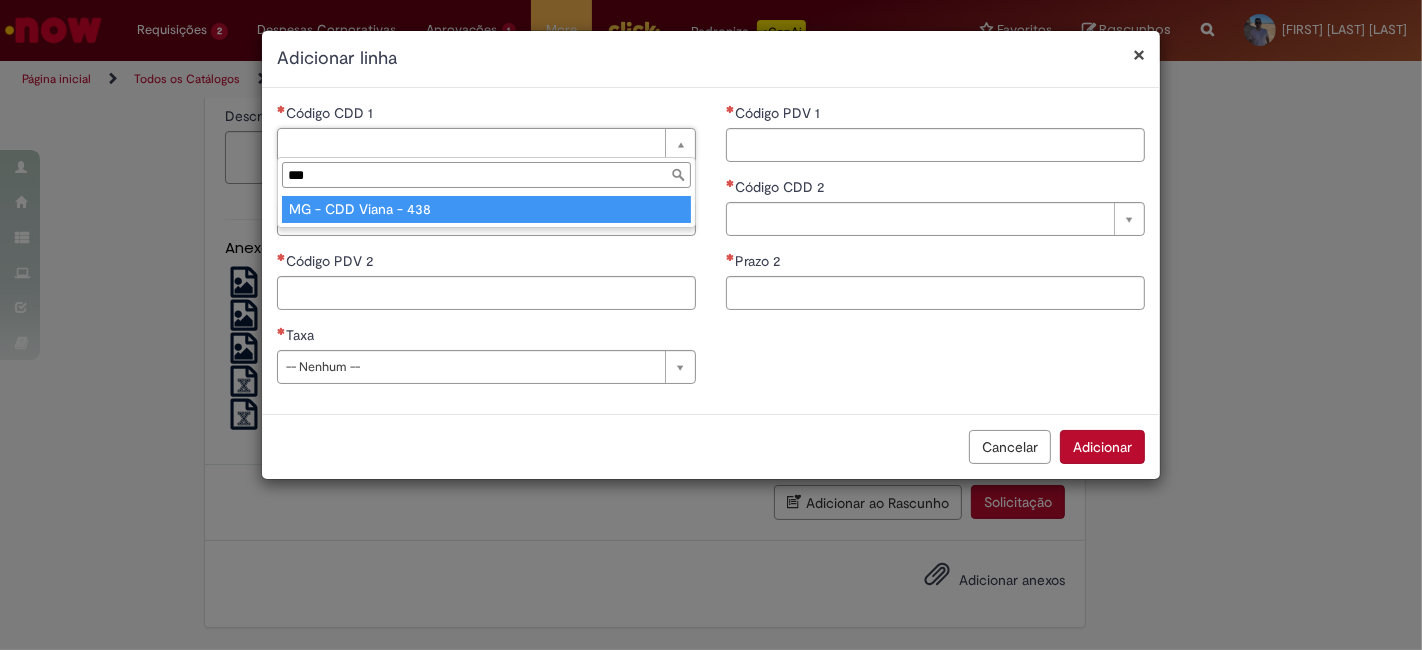 type on "**********" 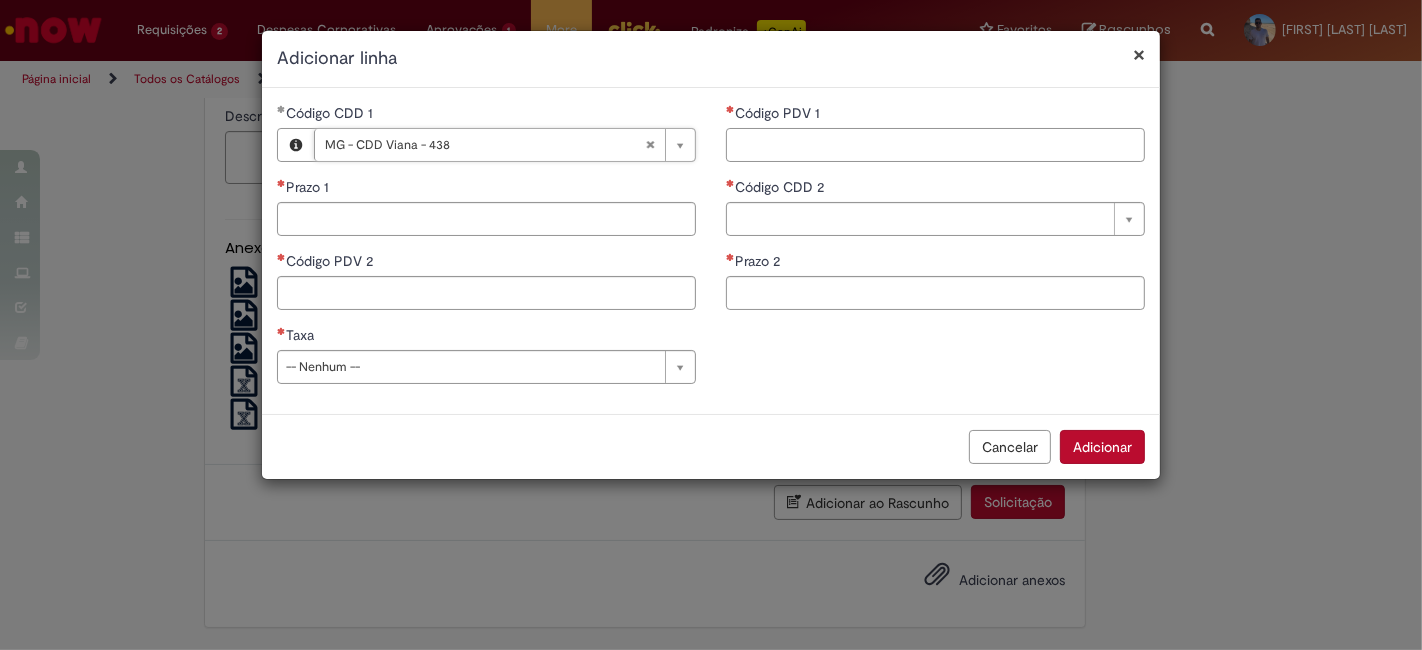 click on "Código PDV 1" at bounding box center [935, 145] 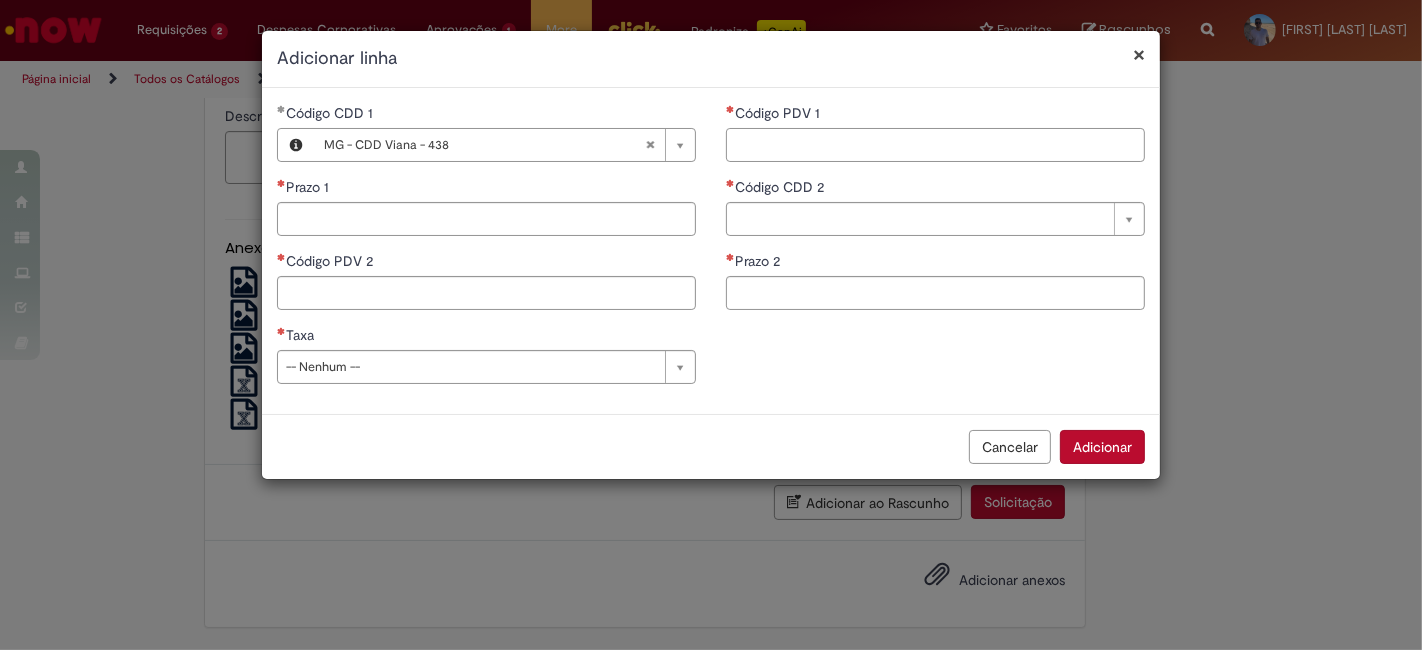 paste on "*****" 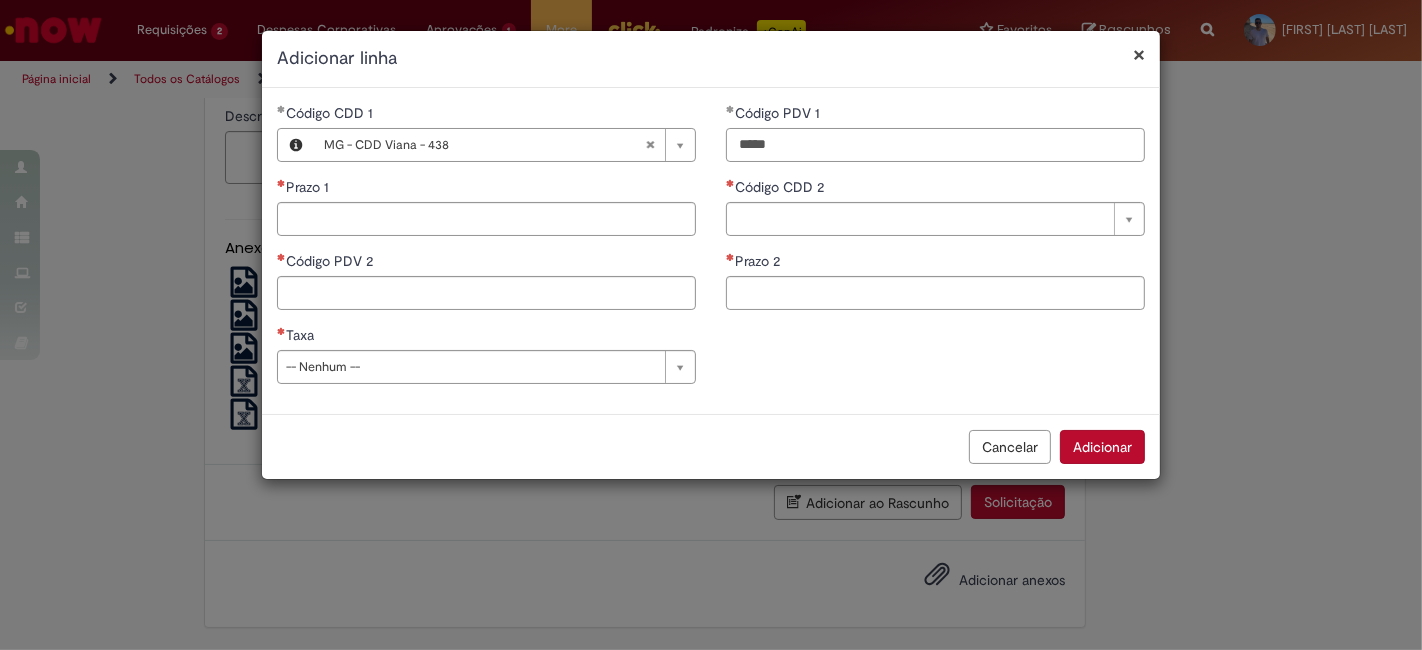 type on "*****" 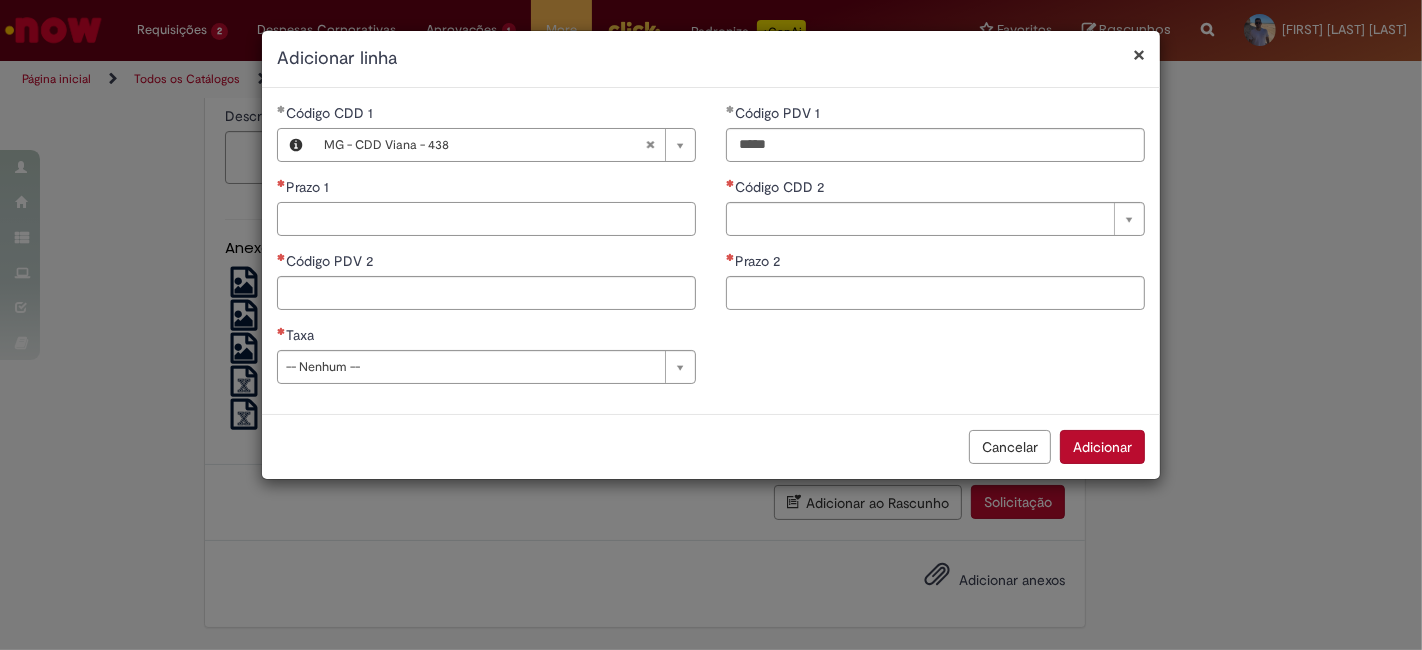 click on "Prazo 1" at bounding box center (486, 219) 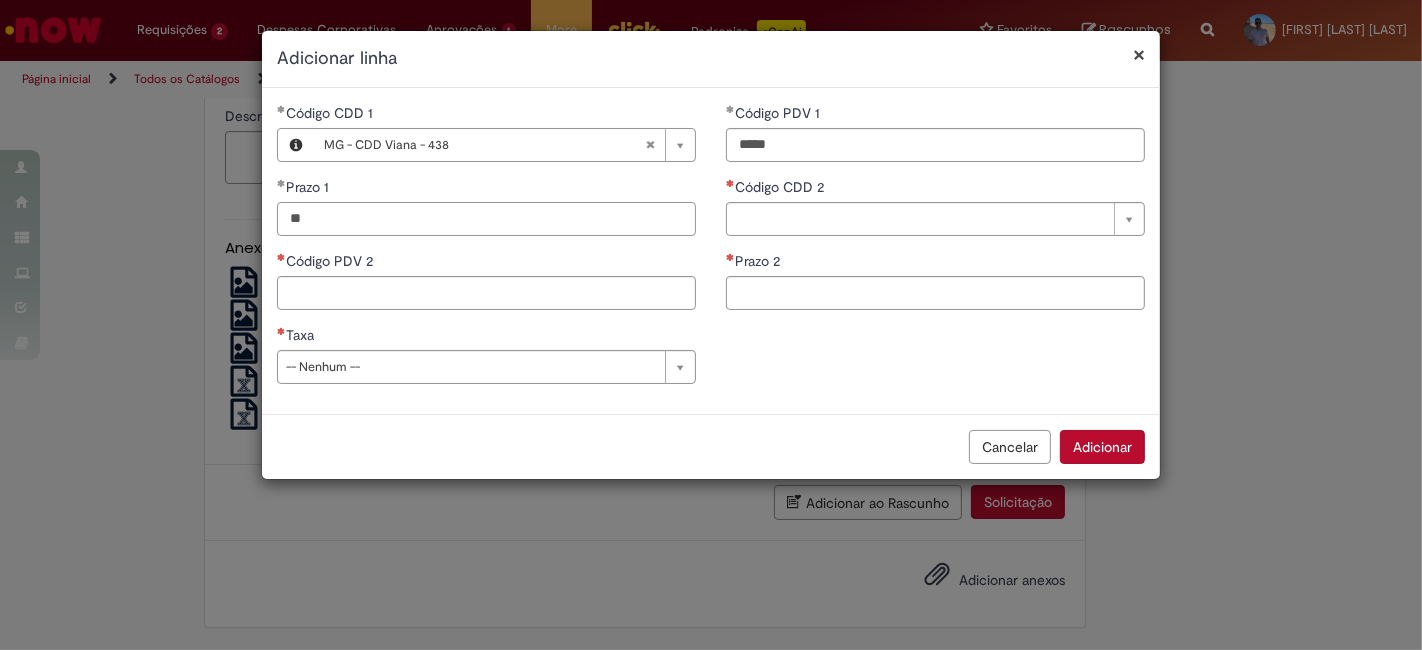 type on "**" 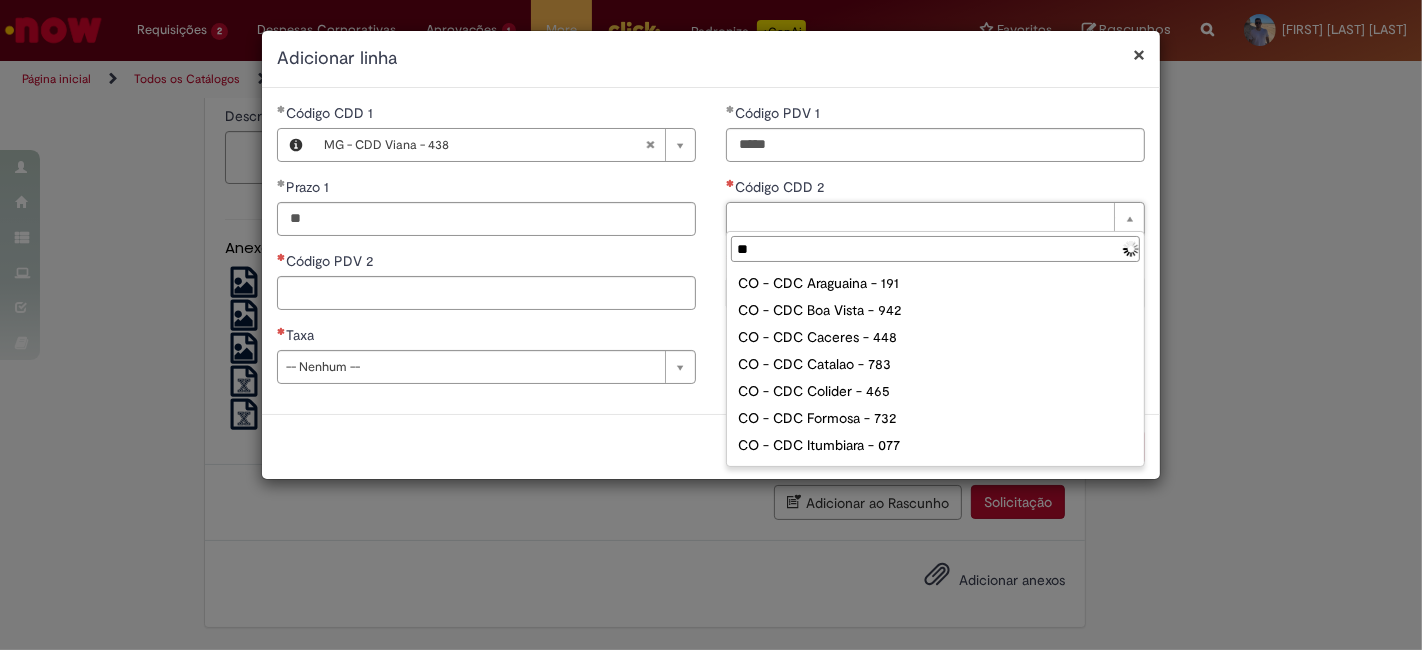 type on "***" 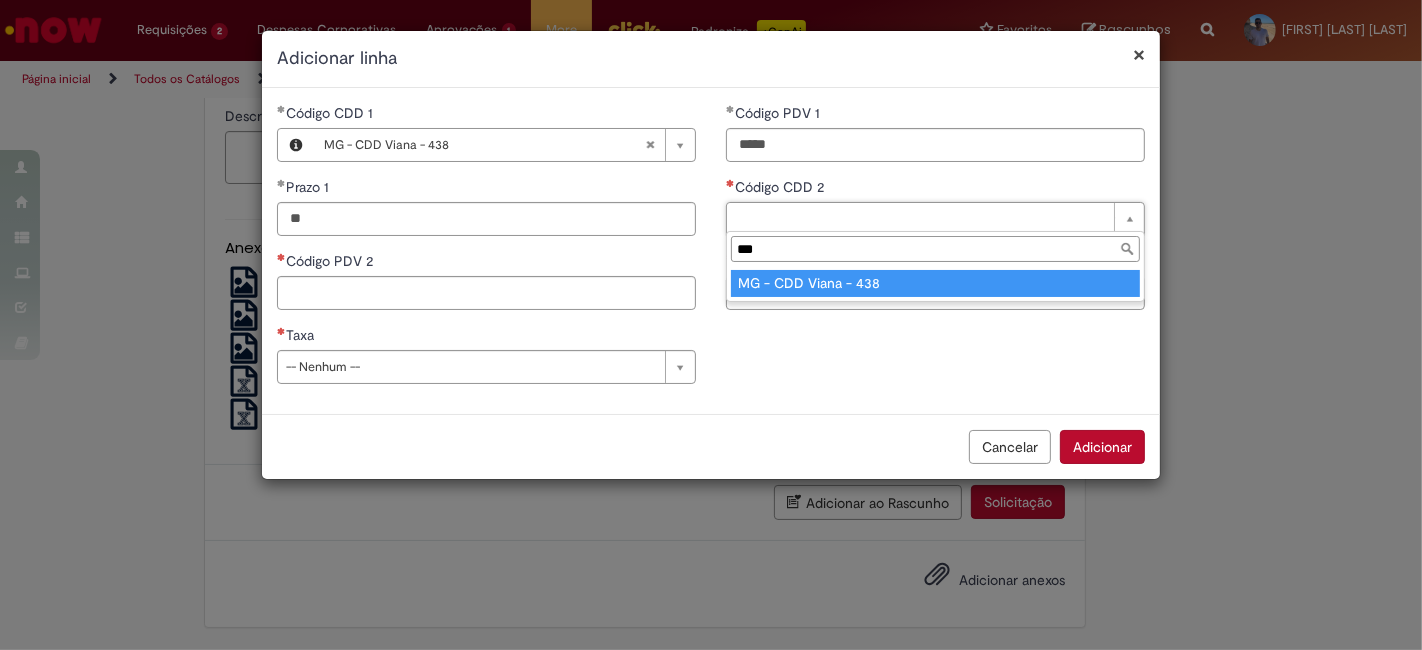 type on "**********" 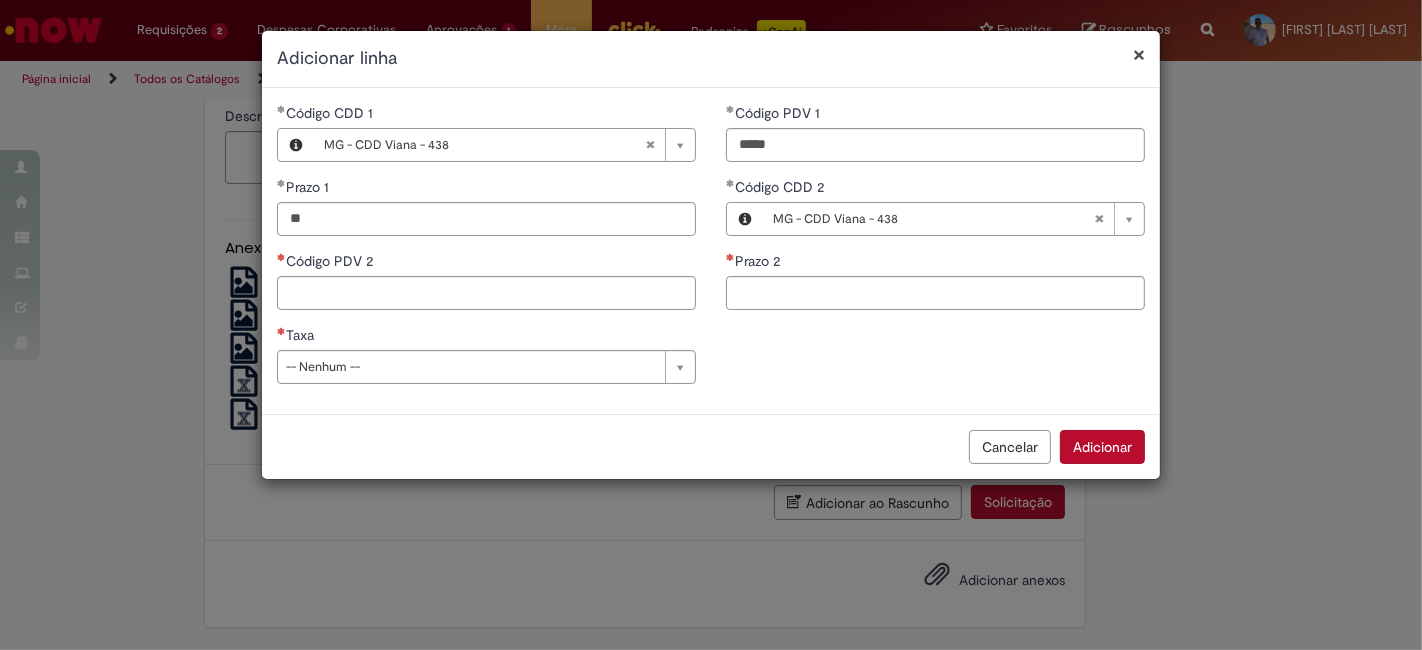 click on "Código PDV 2" at bounding box center [486, 263] 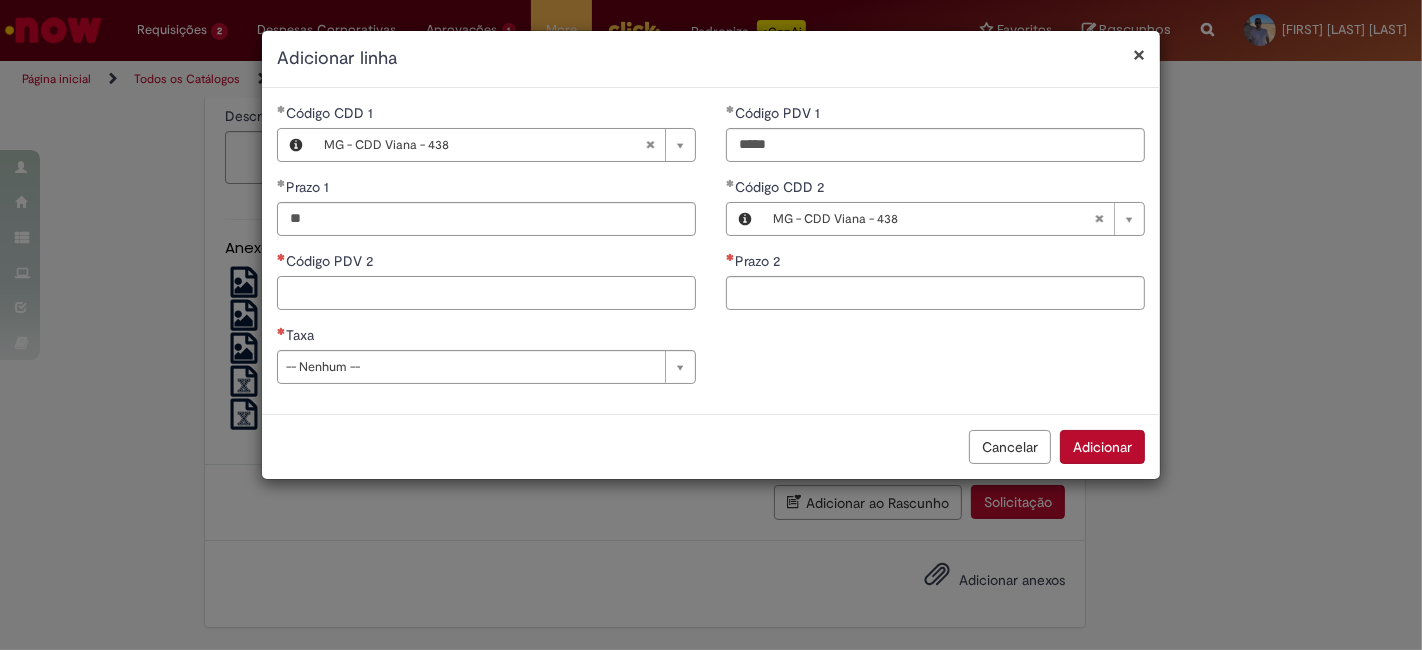 click on "Código PDV 2" at bounding box center (486, 293) 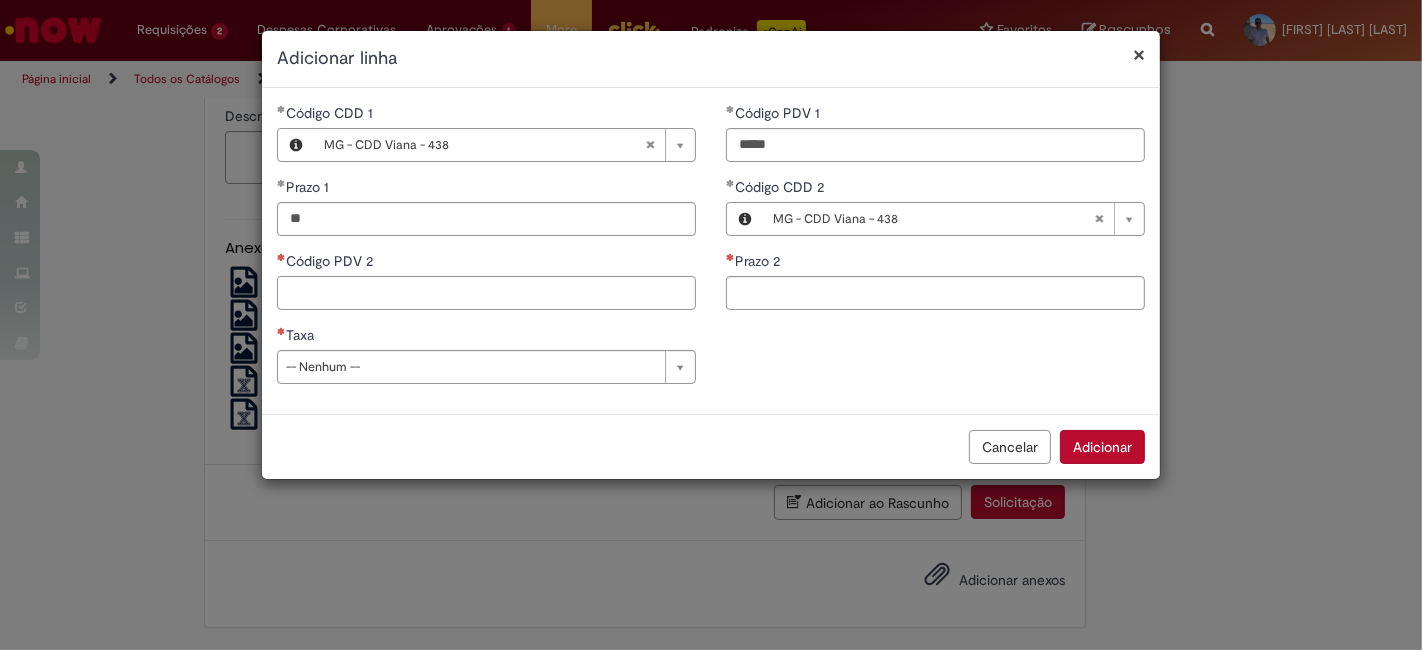 paste on "*****" 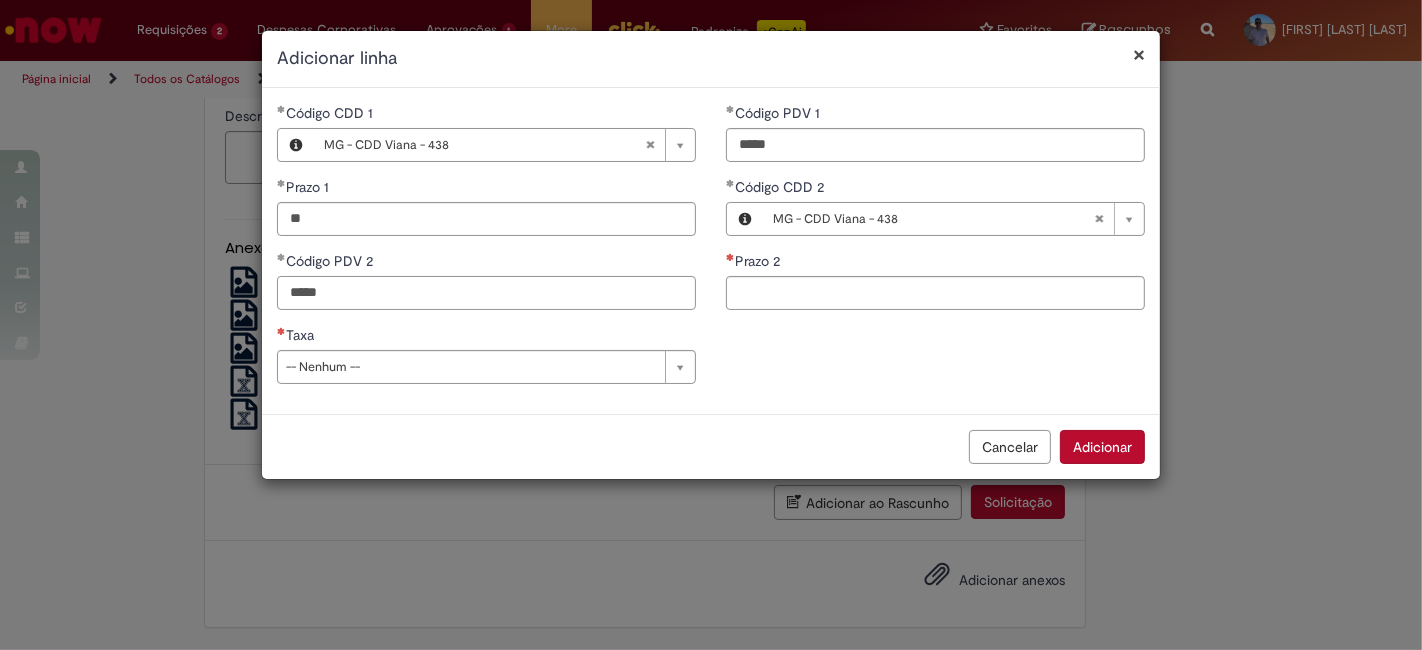 type on "*****" 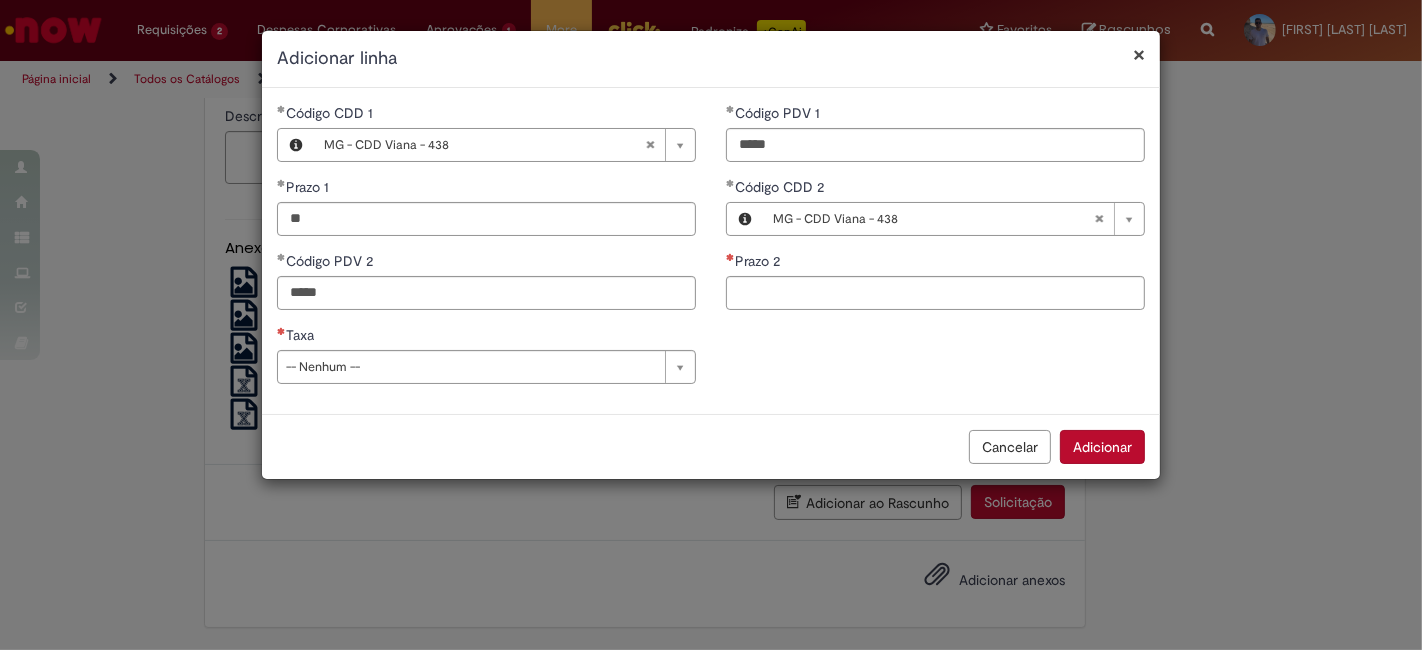 click on "**********" at bounding box center (935, 214) 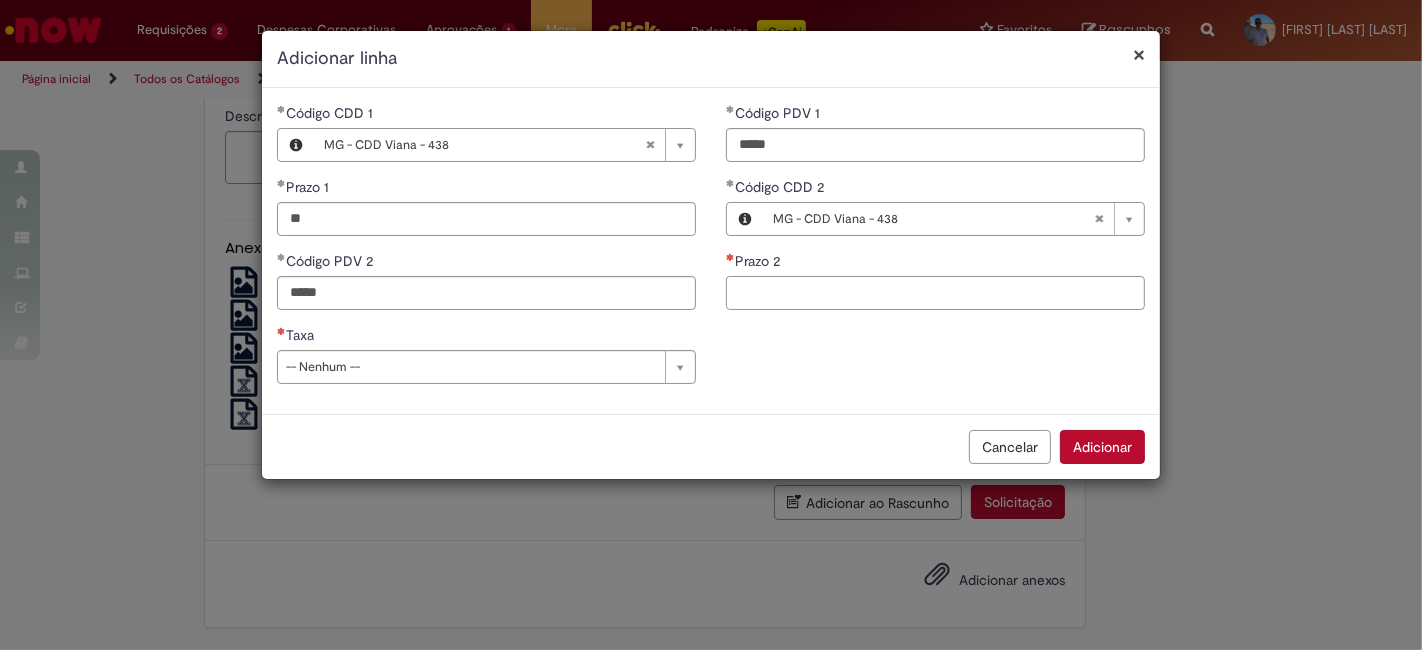 click on "Prazo 2" at bounding box center [935, 293] 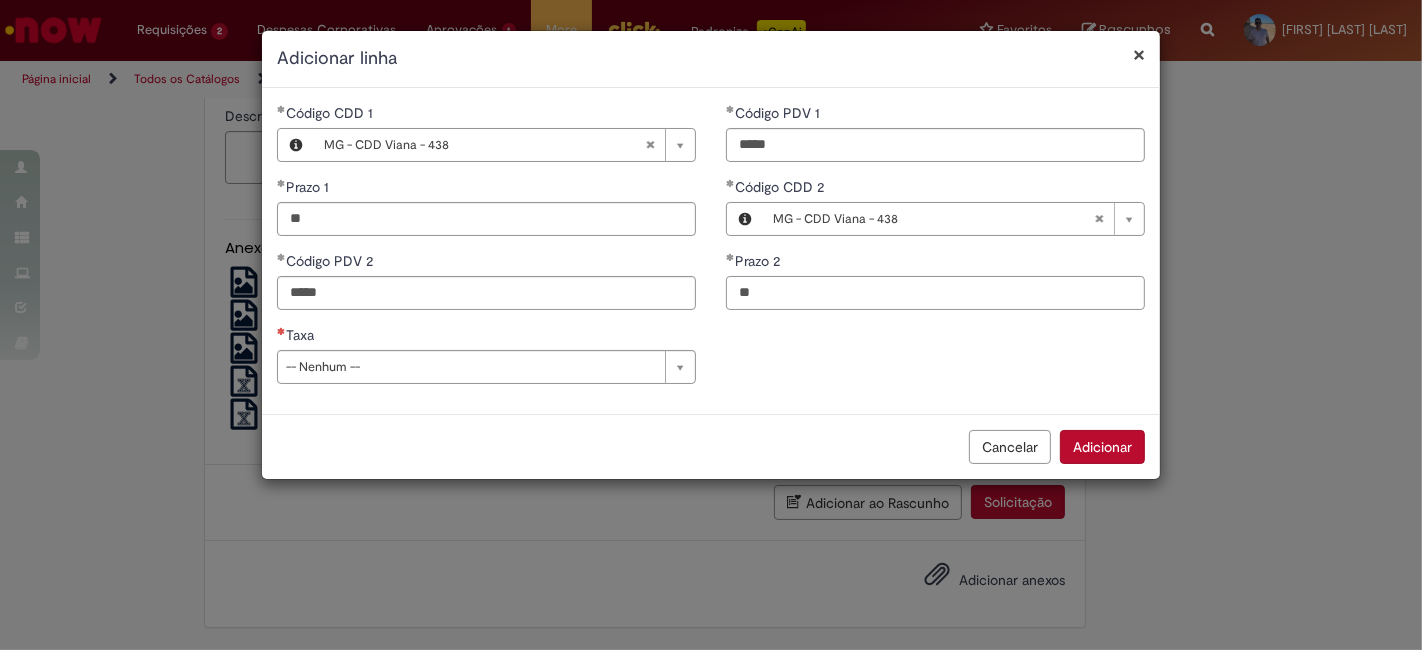 type on "**" 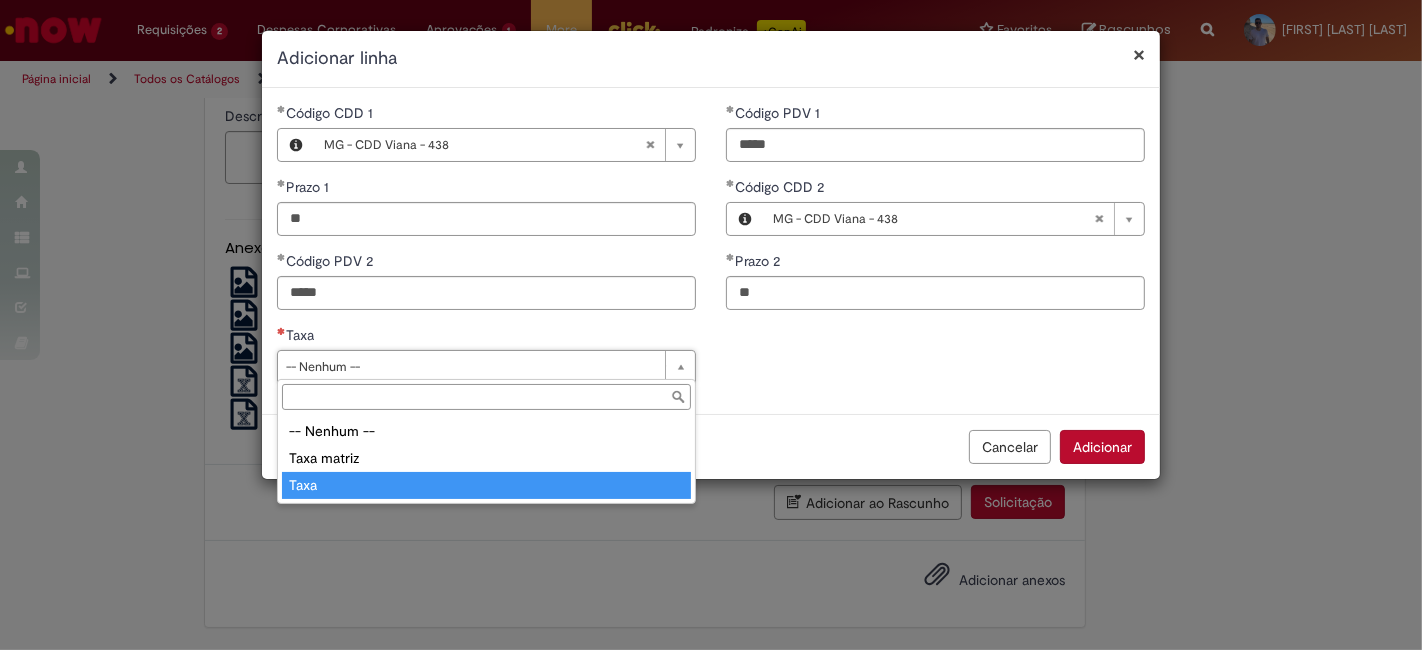 type on "****" 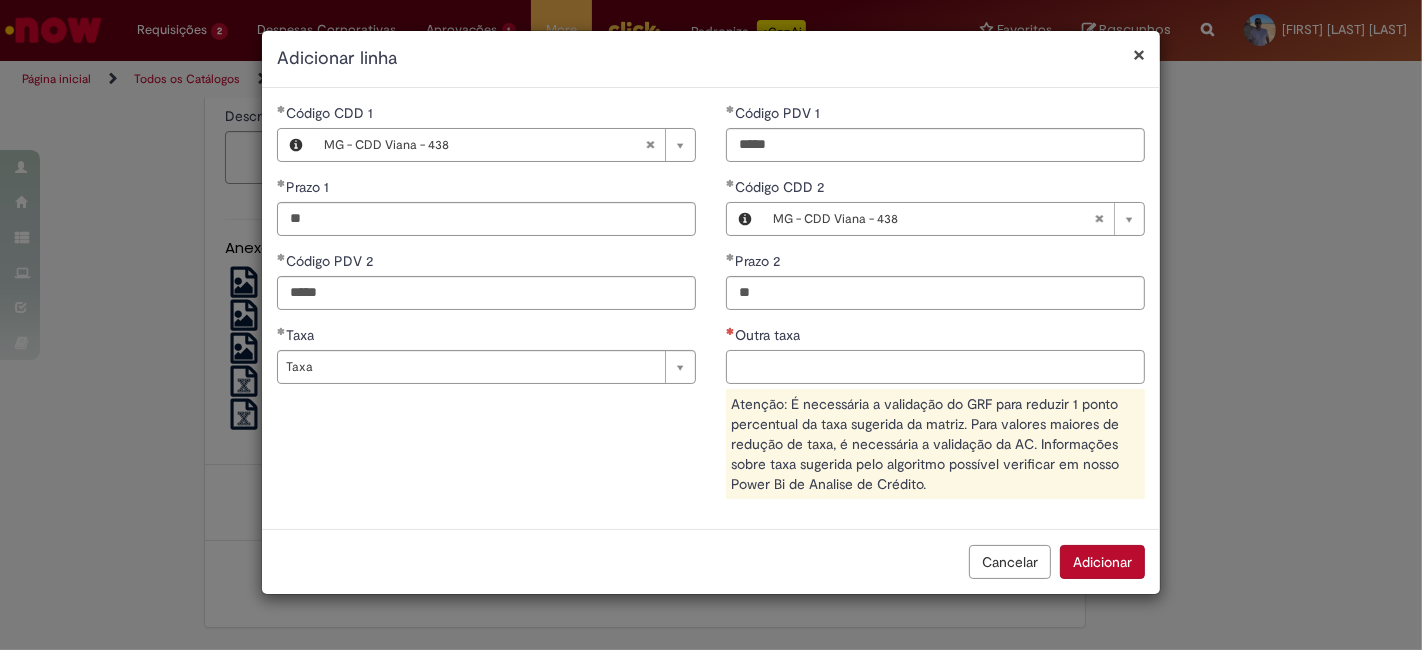 click on "Outra taxa" at bounding box center [935, 367] 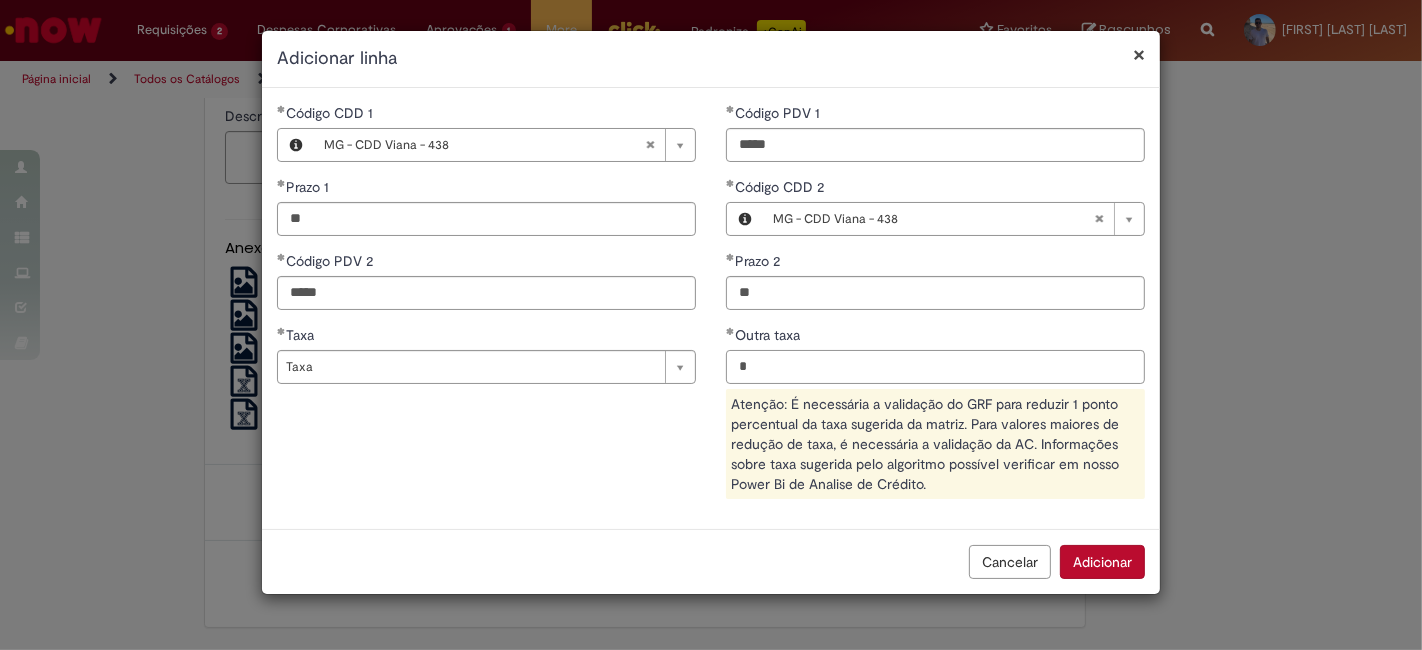 type on "*" 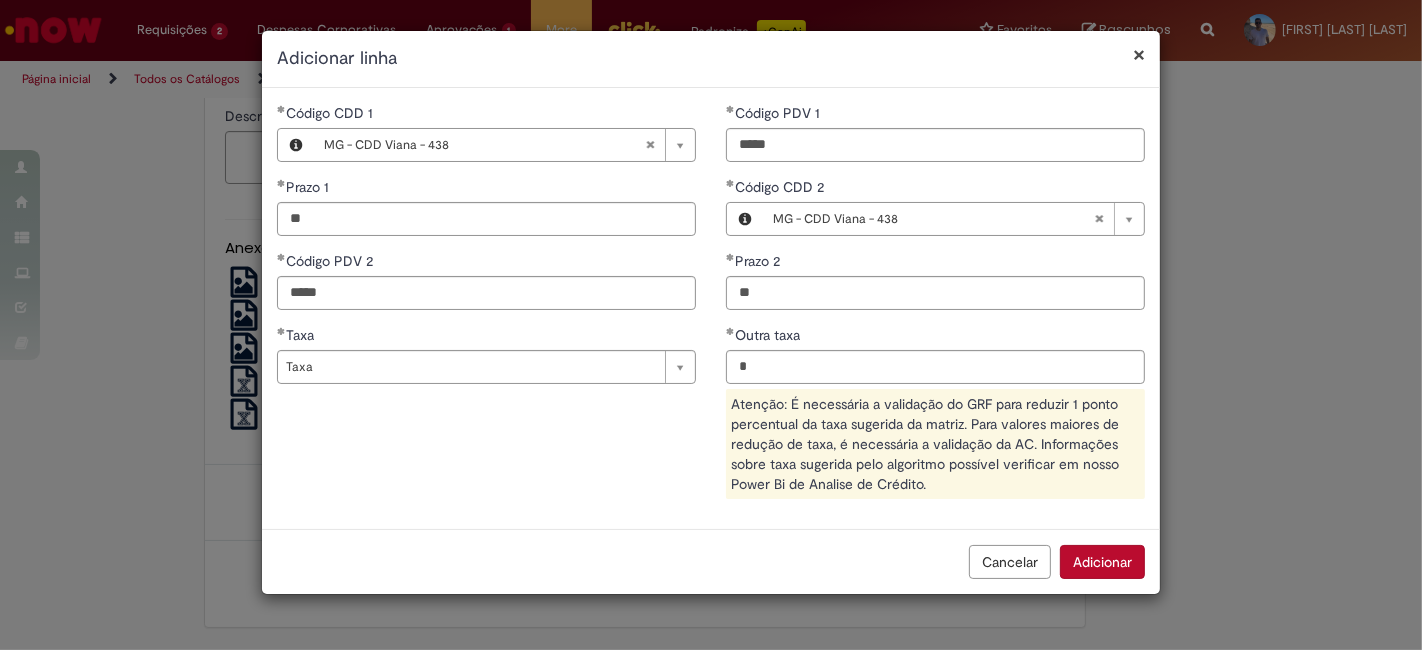 click on "**********" at bounding box center [711, 312] 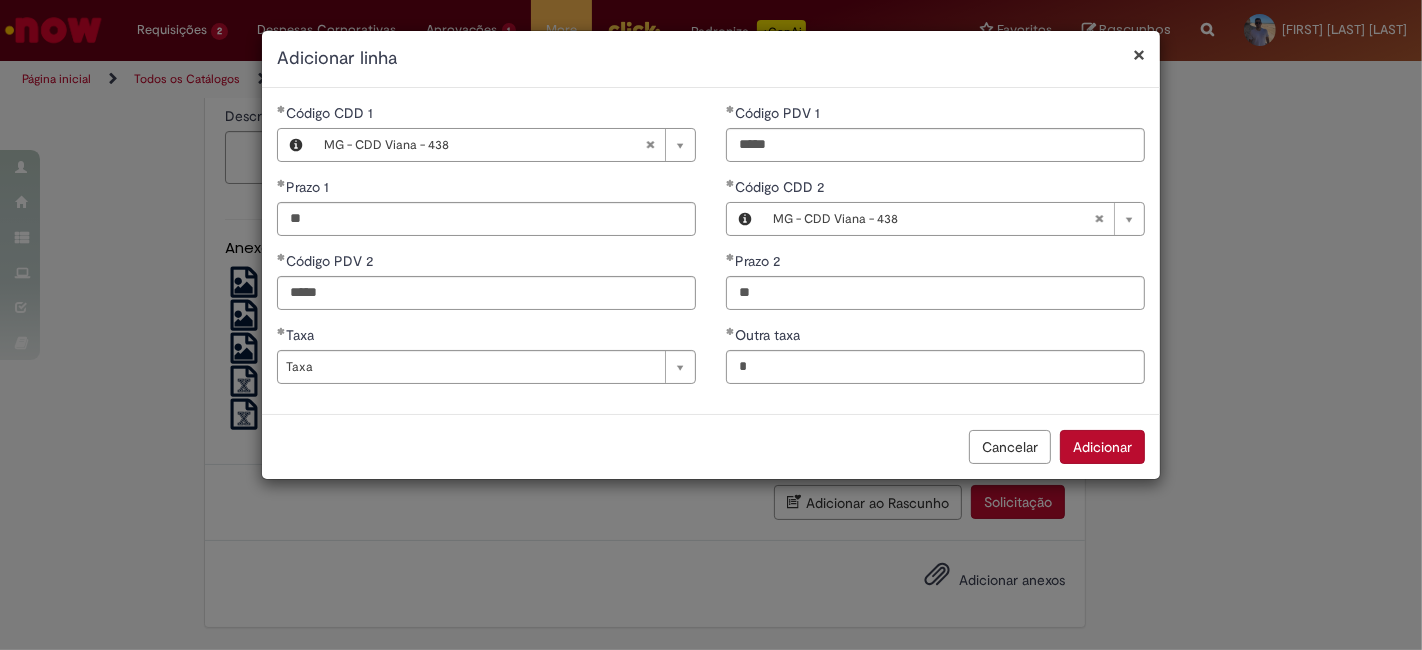 click on "Adicionar" at bounding box center [1102, 447] 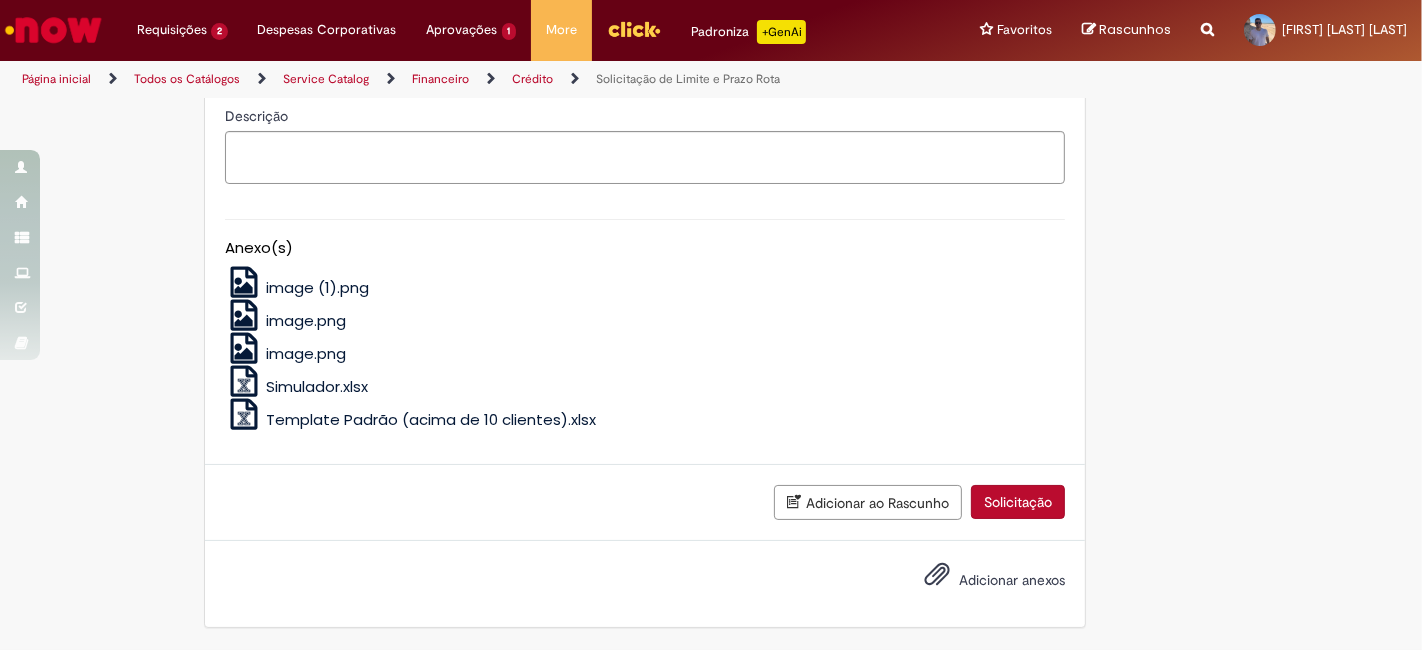 scroll, scrollTop: 2079, scrollLeft: 0, axis: vertical 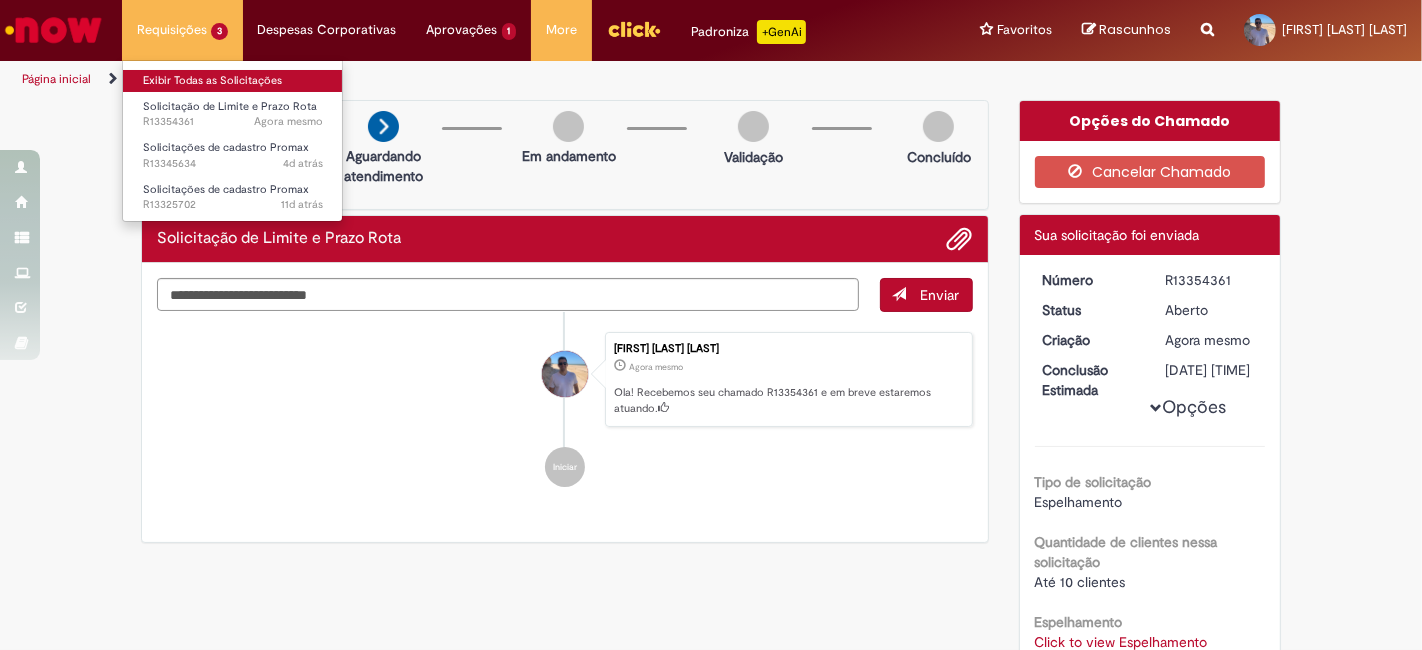 click on "Exibir Todas as Solicitações" at bounding box center (233, 81) 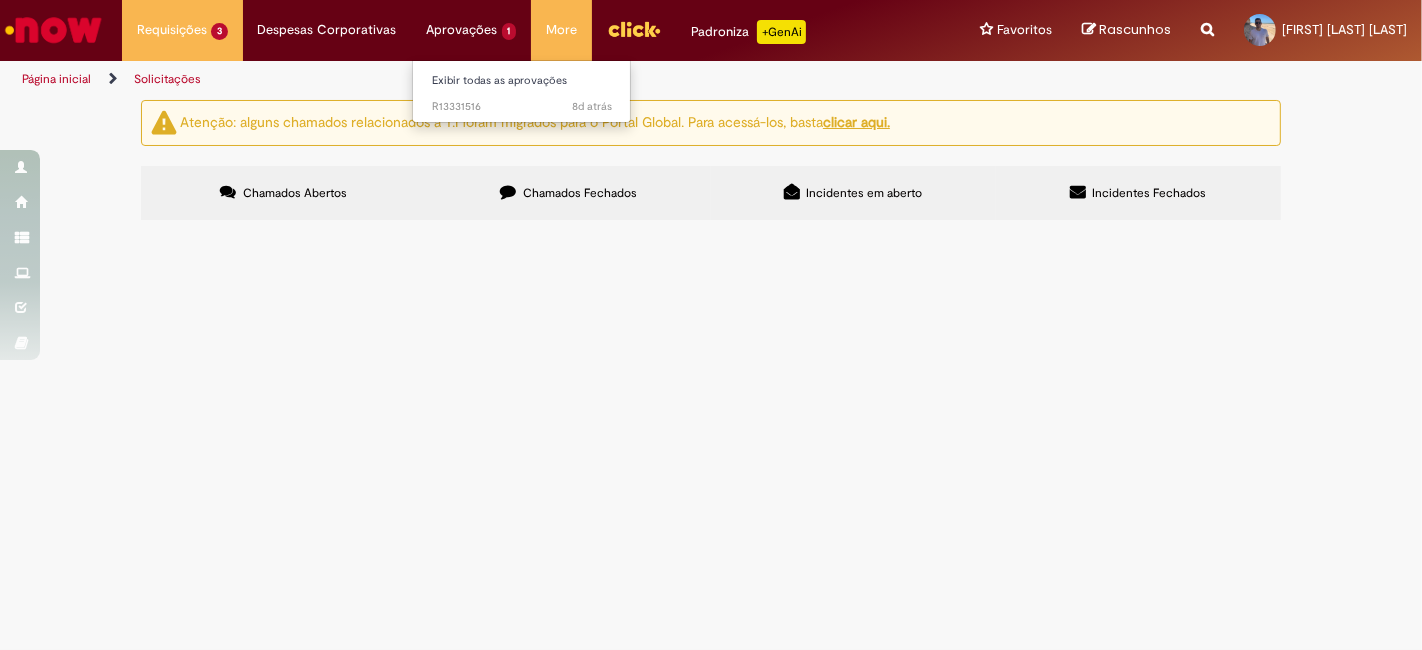 click on "Aprovações   1
Exibir todas as aprovações
8d atrás 8 dias atrás  R13331516" at bounding box center [182, 30] 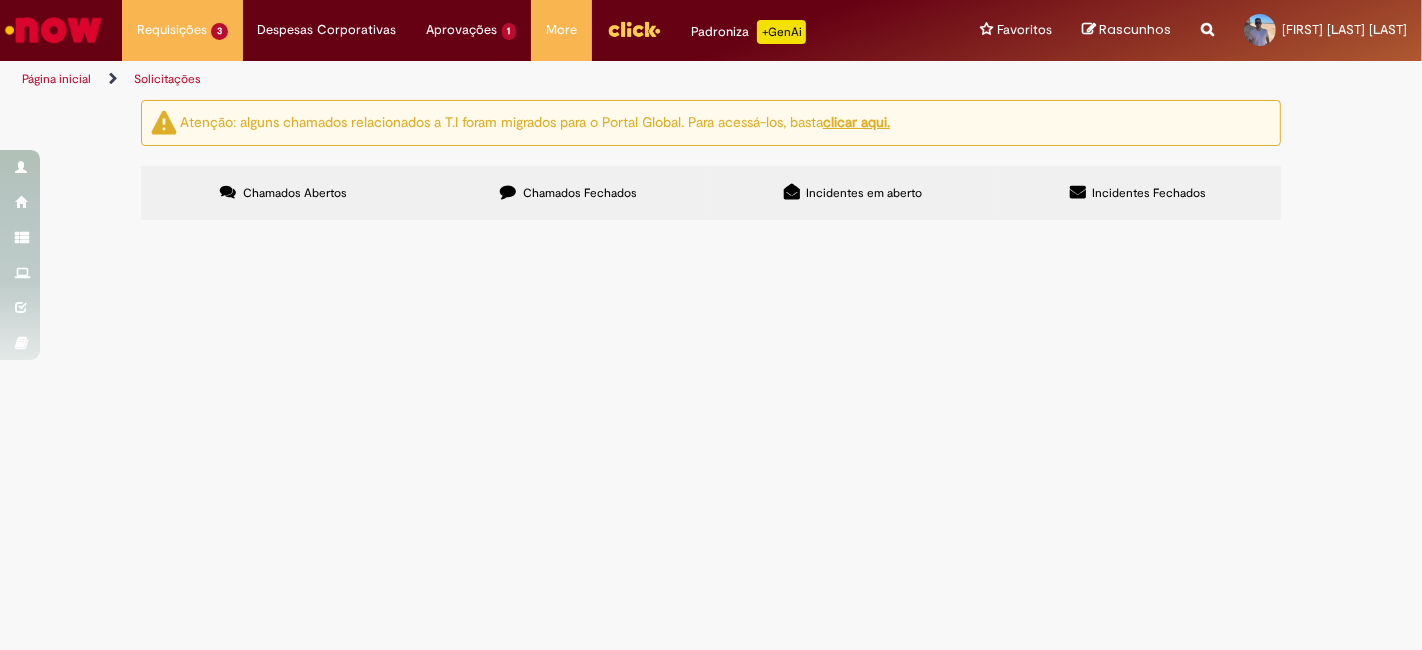 click on "Atenção: alguns chamados relacionados a T.I foram migrados para o Portal Global. Para acessá-los, basta  clicar aqui.
Chamados Abertos     Chamados Fechados     Incidentes em aberto     Incidentes Fechados
Itens solicitados
Exportar como PDF Exportar como Excel Exportar como CSV
Itens solicitados
Número
Oferta
Descrição
Fase
Status
R13354361       Solicitação de Limite e Prazo Rota
Aberto
R13345634       Solicitações de cadastro Promax       Bloquear
Em Validação" at bounding box center (711, 163) 